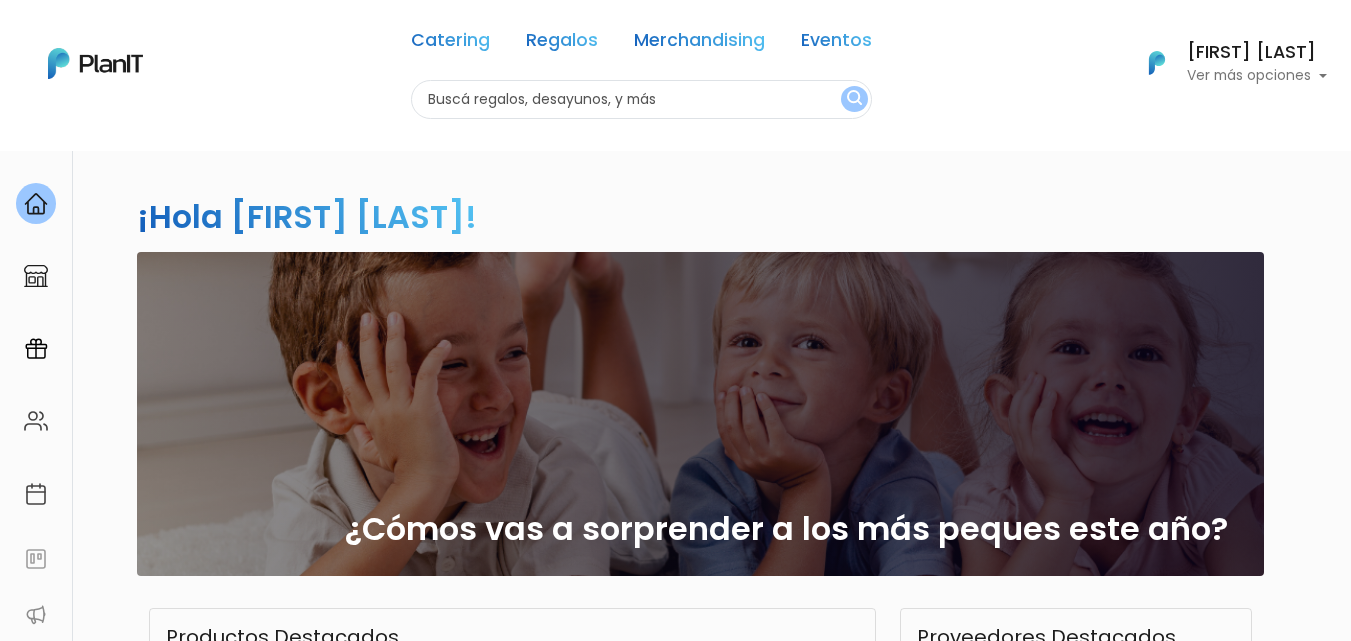 scroll, scrollTop: 0, scrollLeft: 0, axis: both 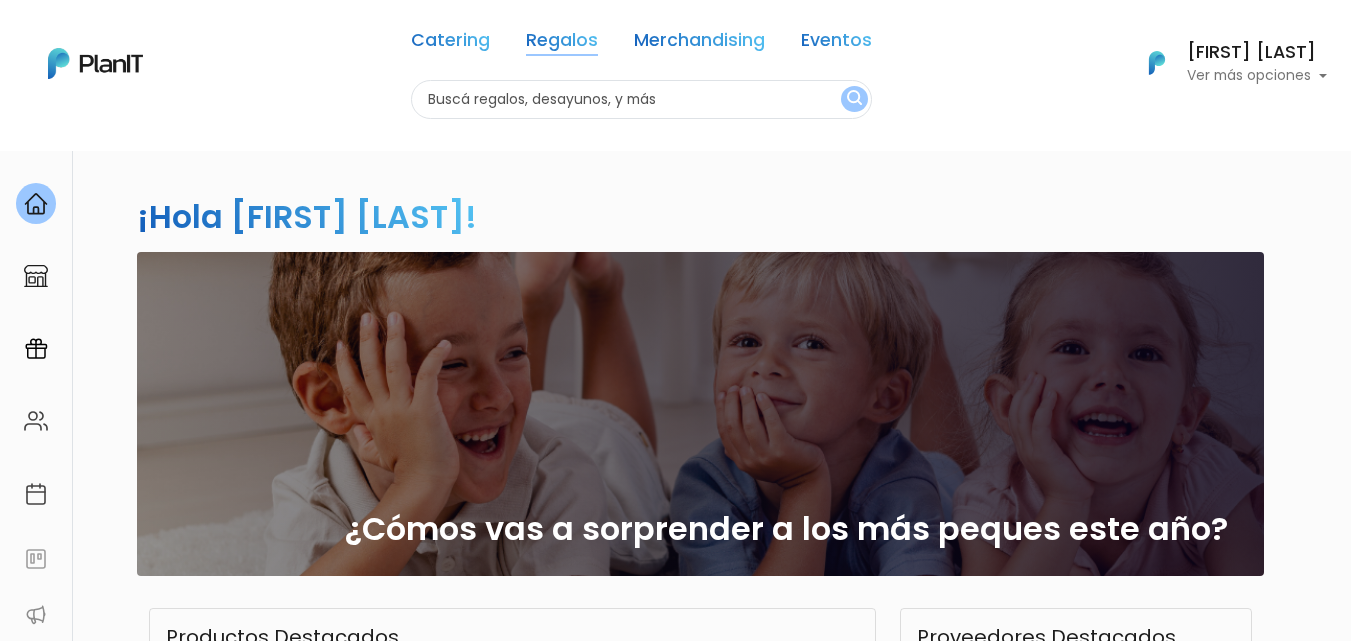 click on "Regalos" at bounding box center (562, 44) 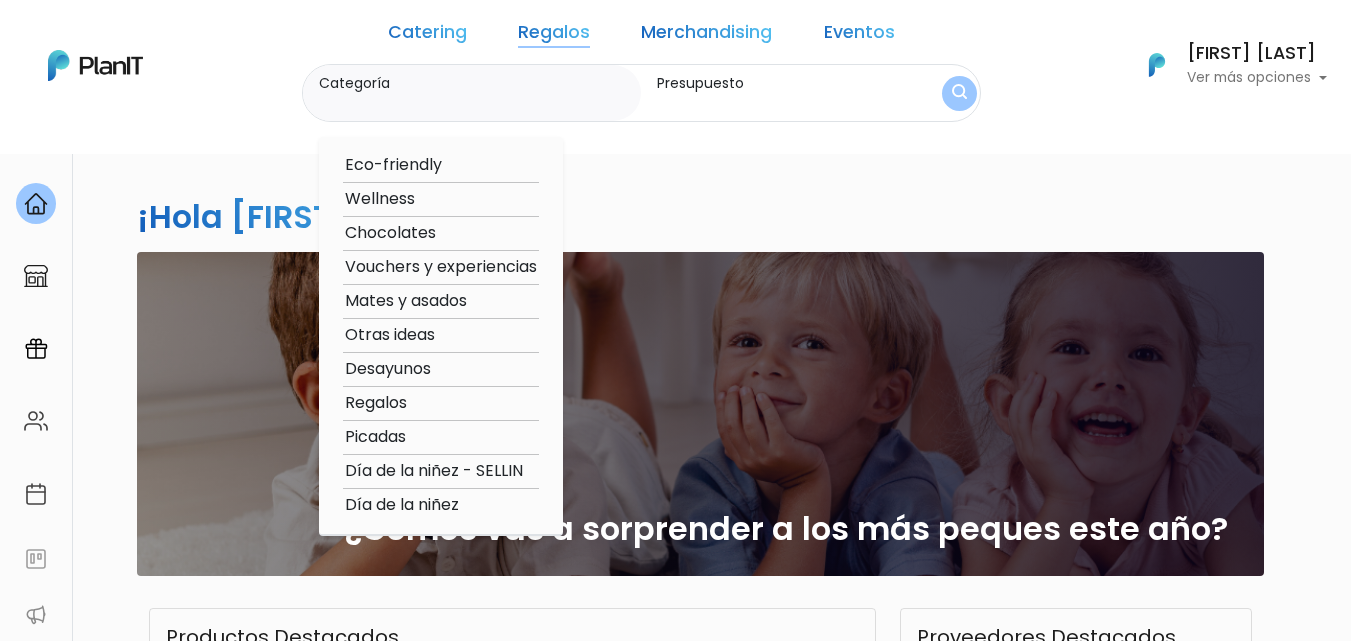 click on "Desayunos" at bounding box center [441, 369] 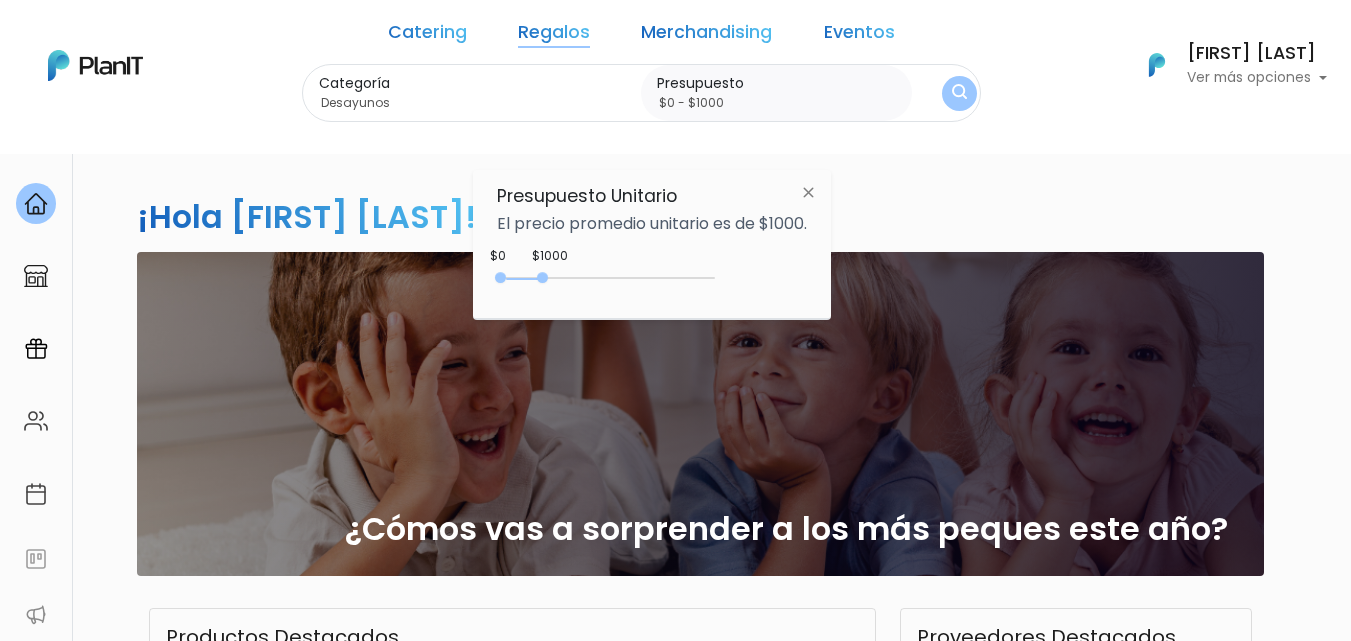 click at bounding box center (959, 93) 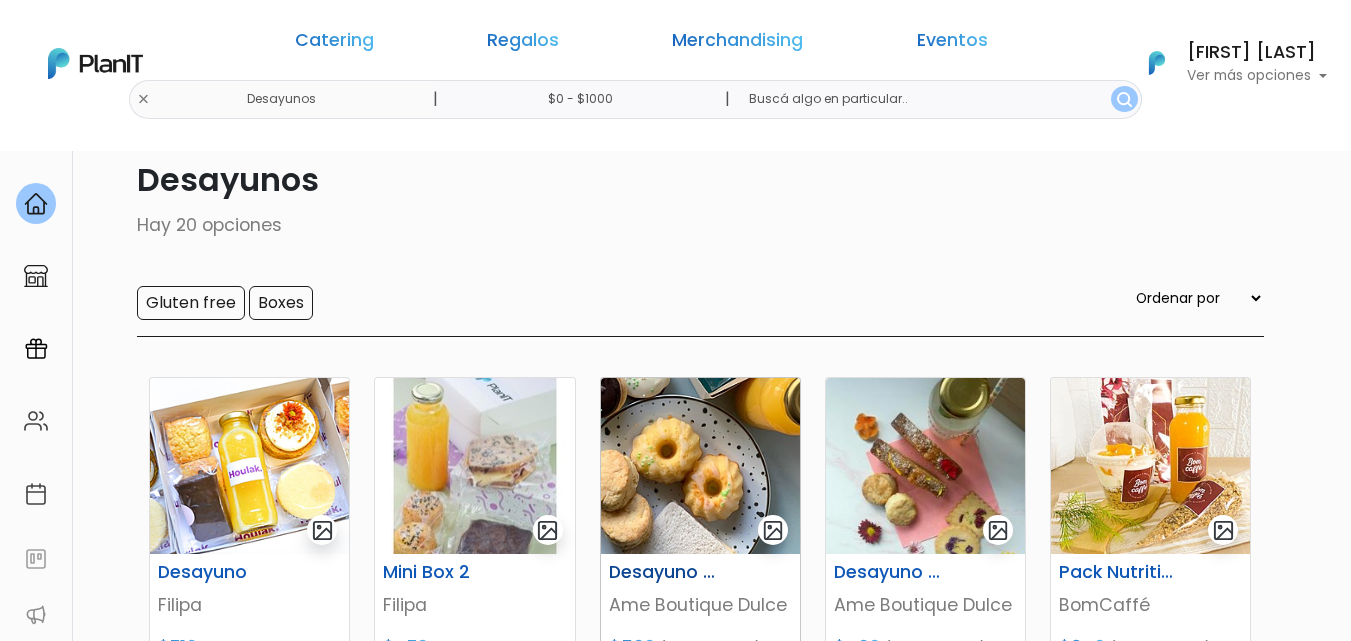 scroll, scrollTop: 300, scrollLeft: 0, axis: vertical 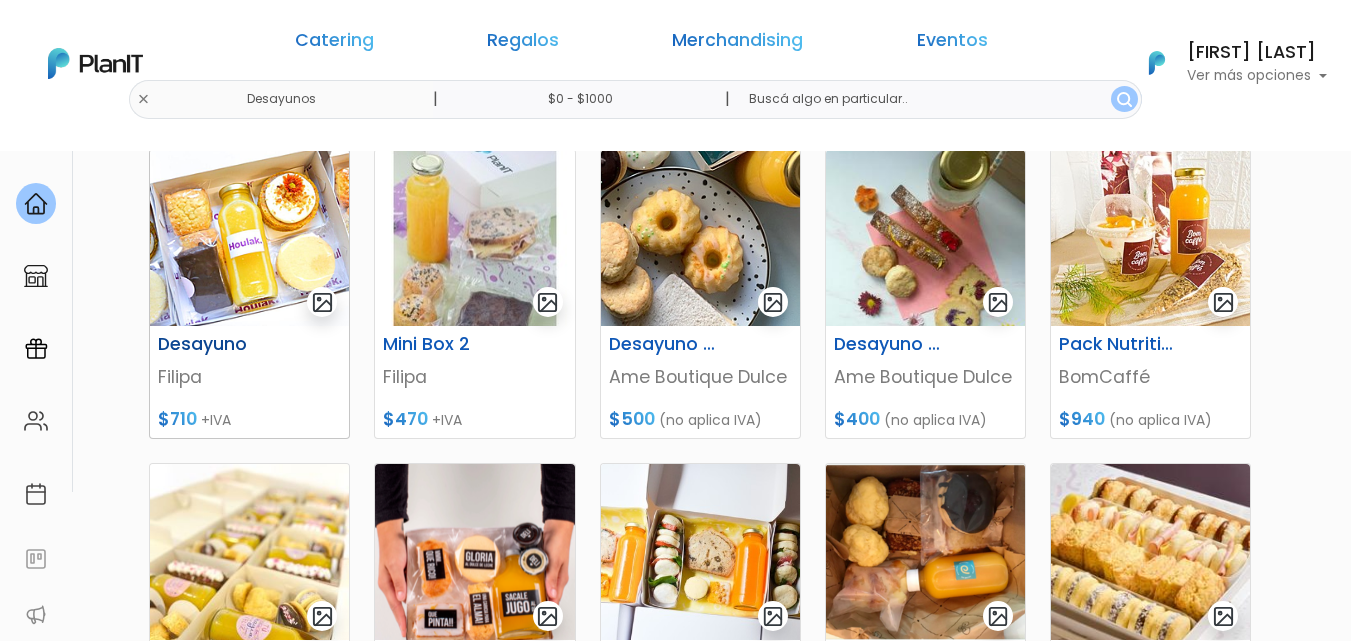 click on "Desayuno" at bounding box center [249, 348] 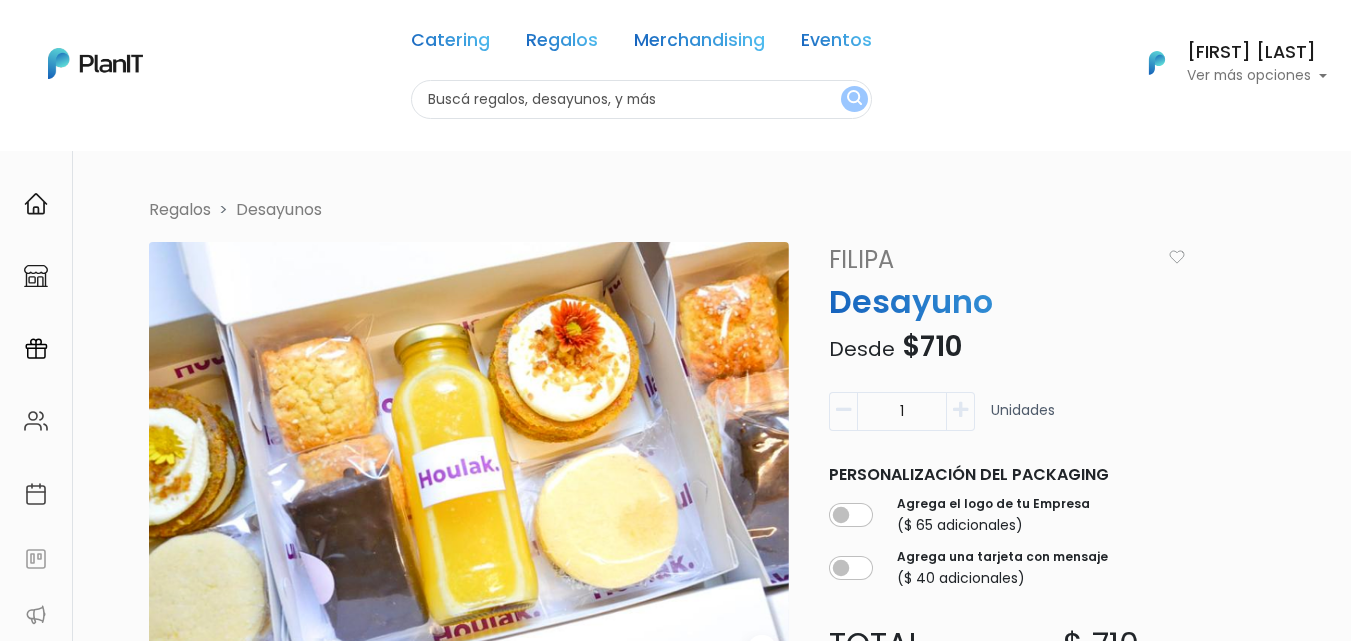 scroll, scrollTop: 0, scrollLeft: 0, axis: both 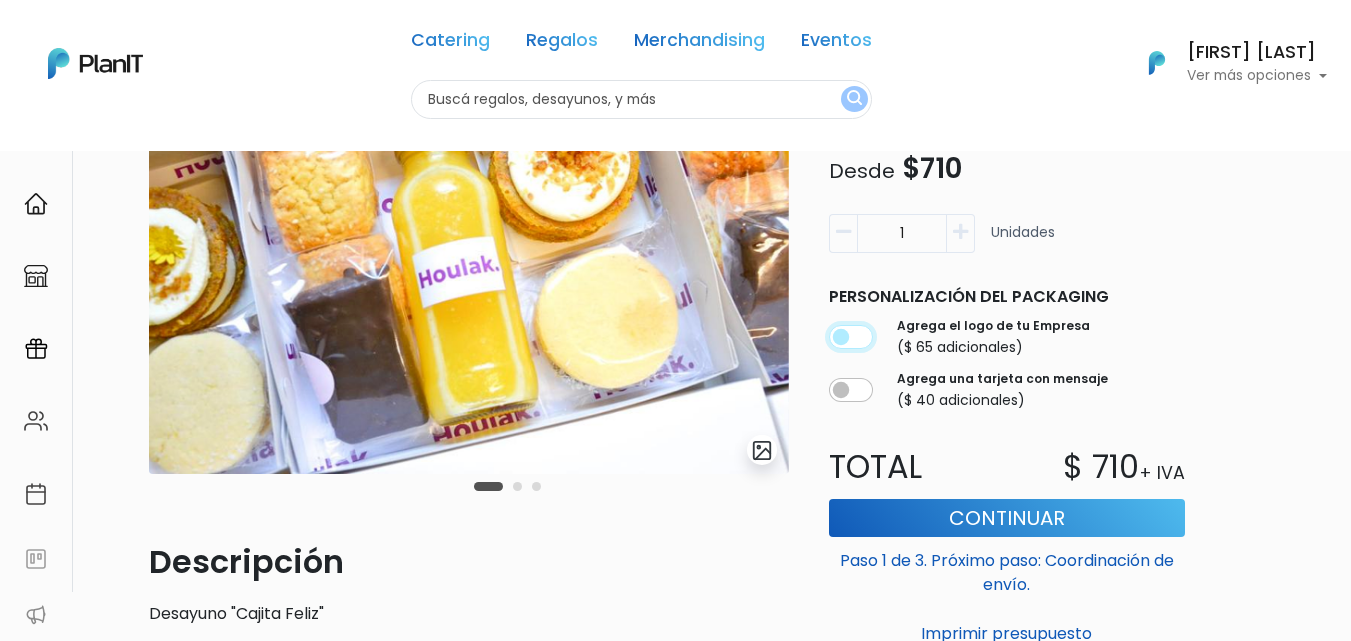 click at bounding box center (851, 337) 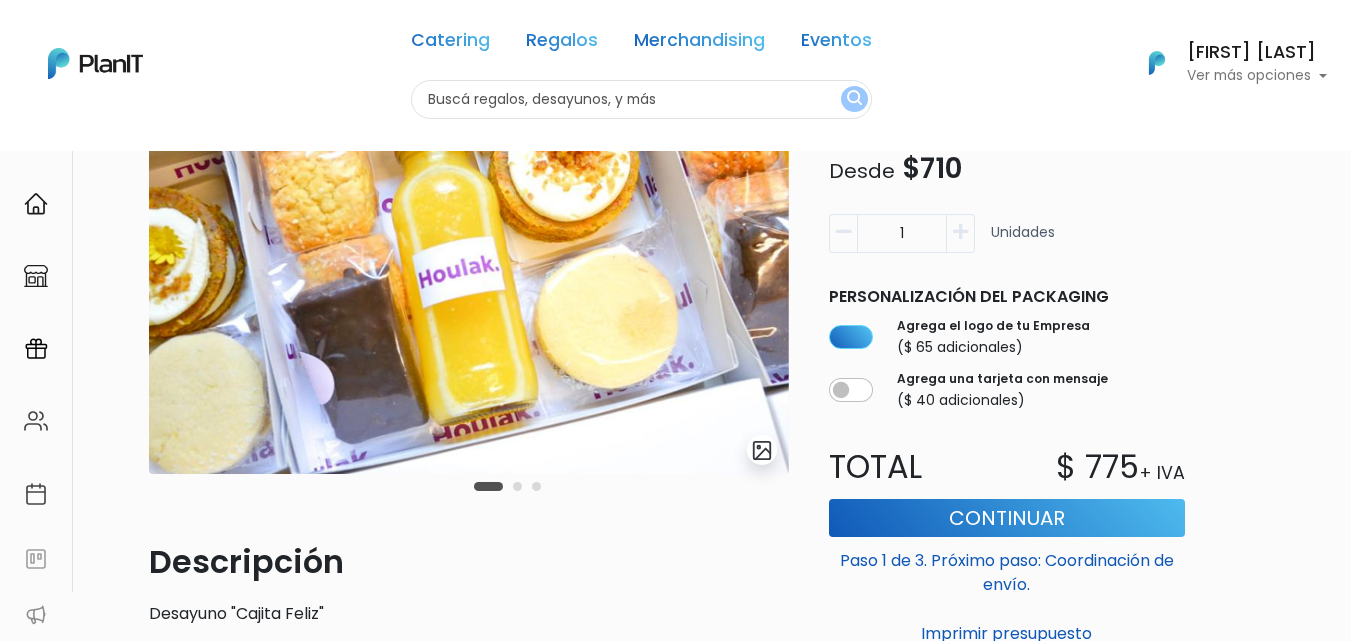 click on "Agrega una tarjeta con mensaje
($ 40 adicionales)" at bounding box center (1007, 390) 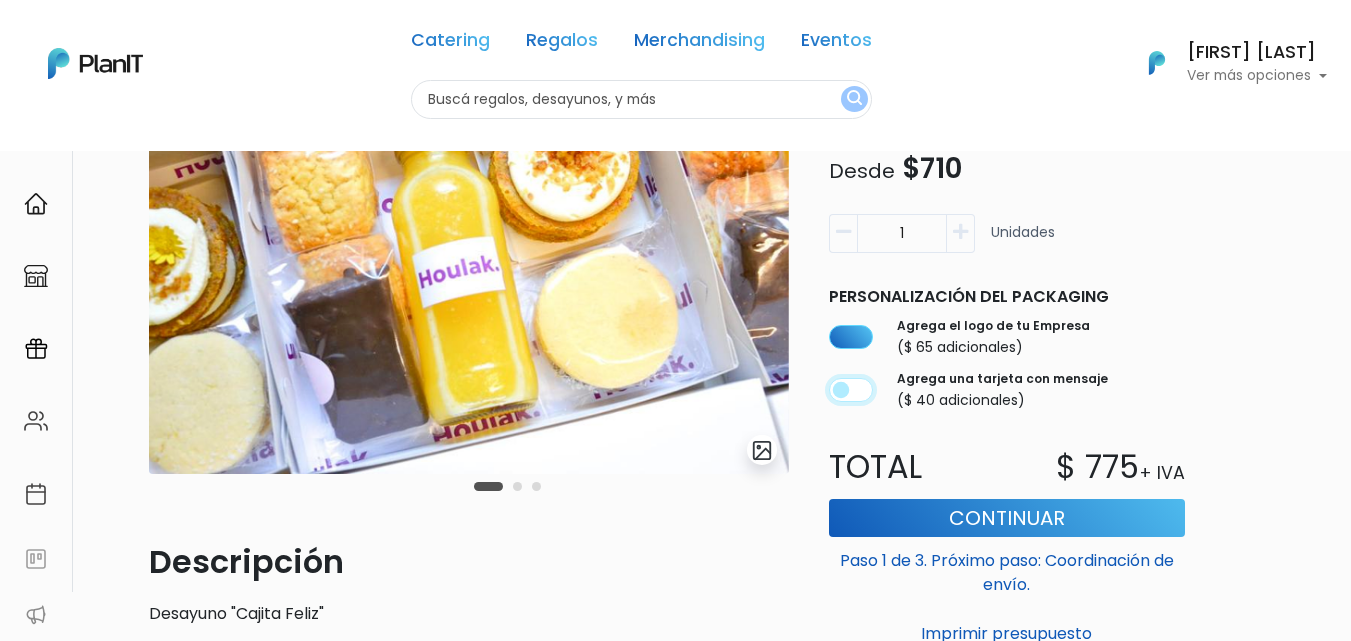 click at bounding box center (851, 390) 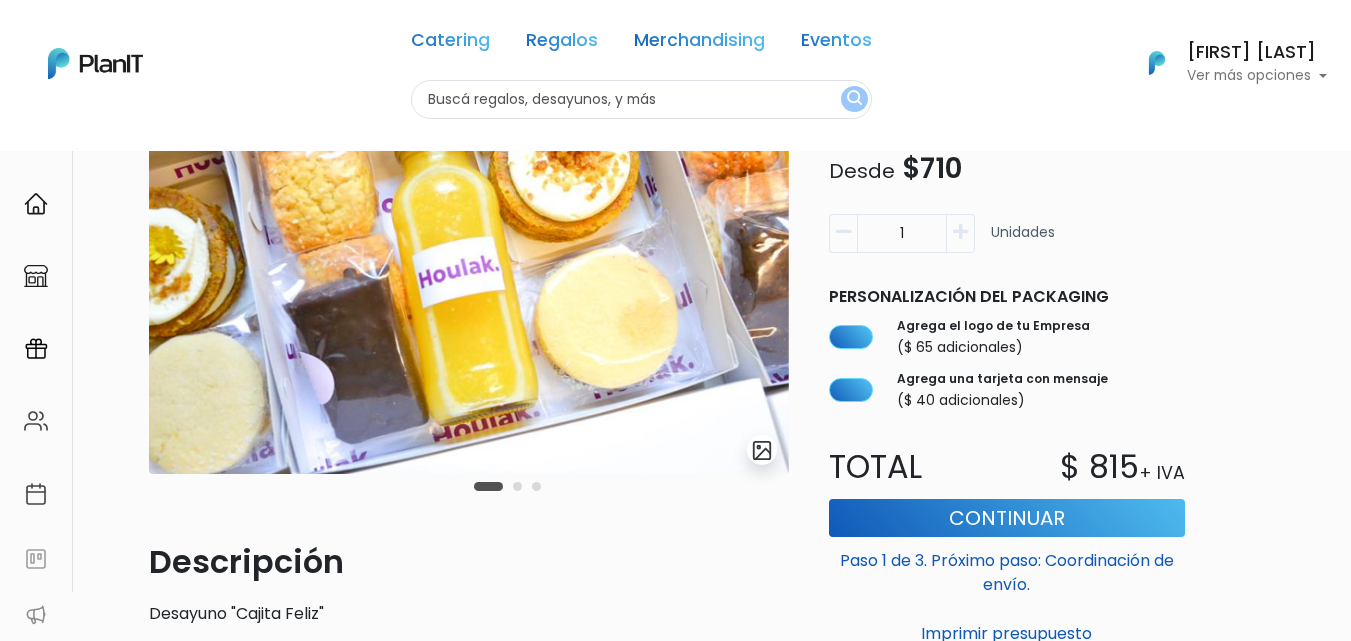 click at bounding box center (960, 232) 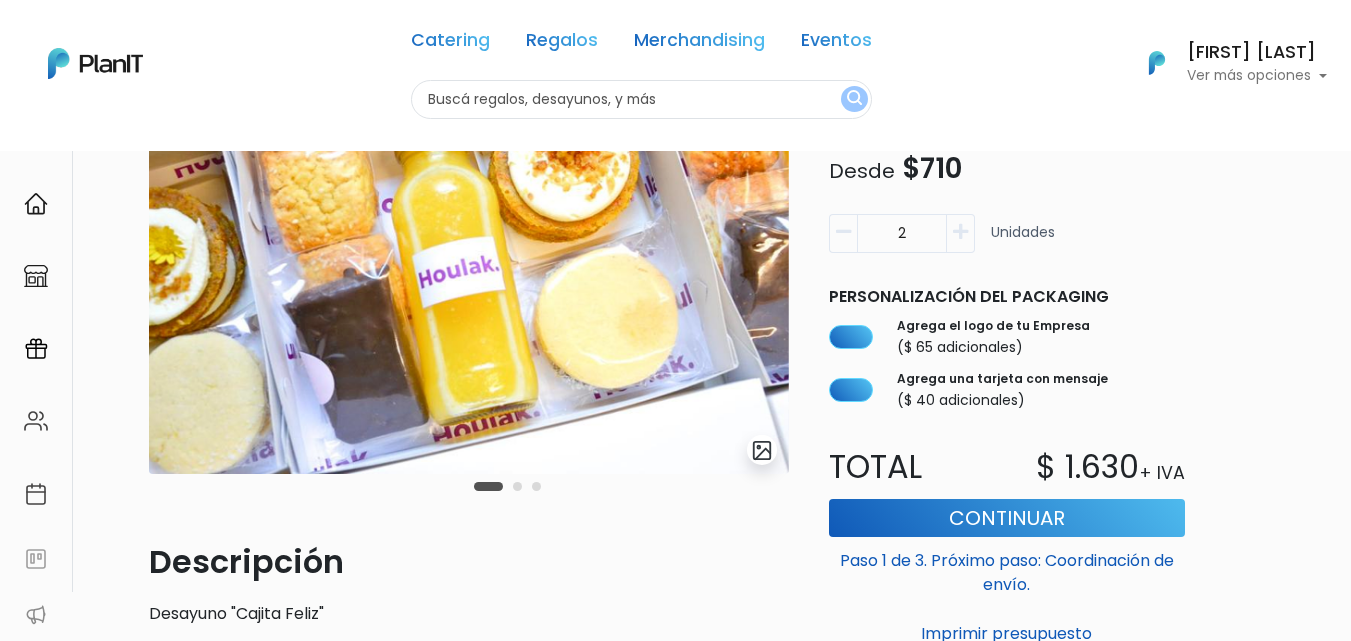 click at bounding box center (960, 232) 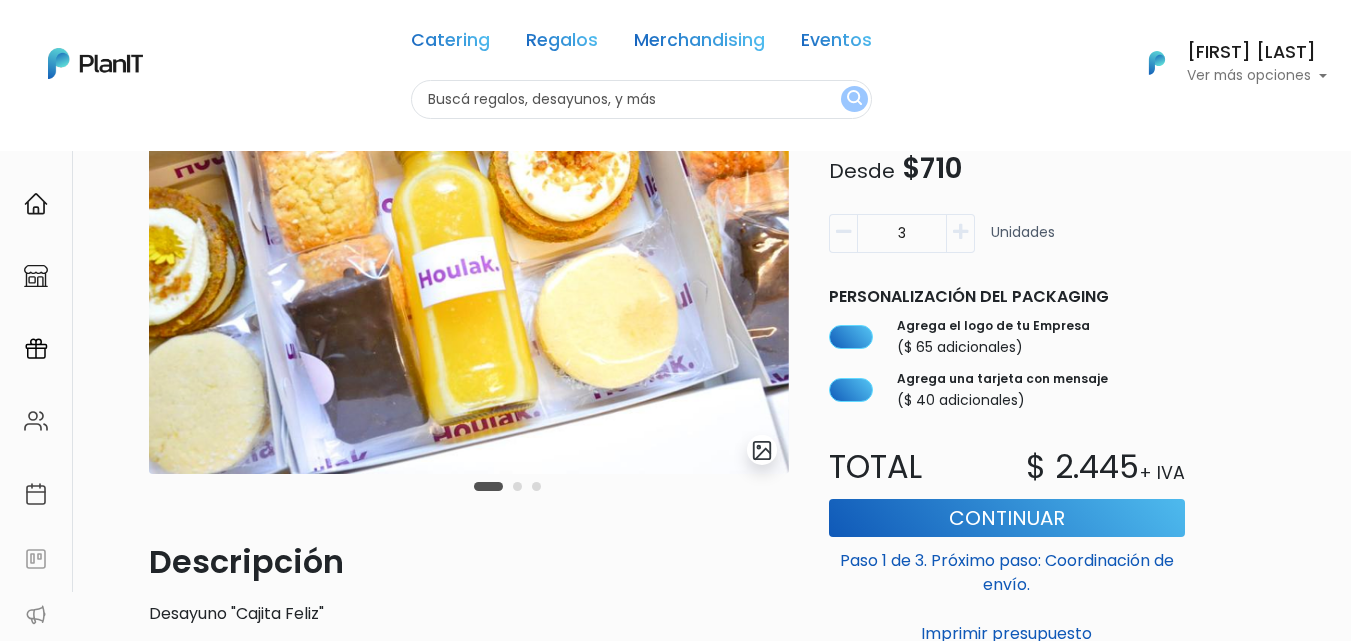 click at bounding box center (960, 232) 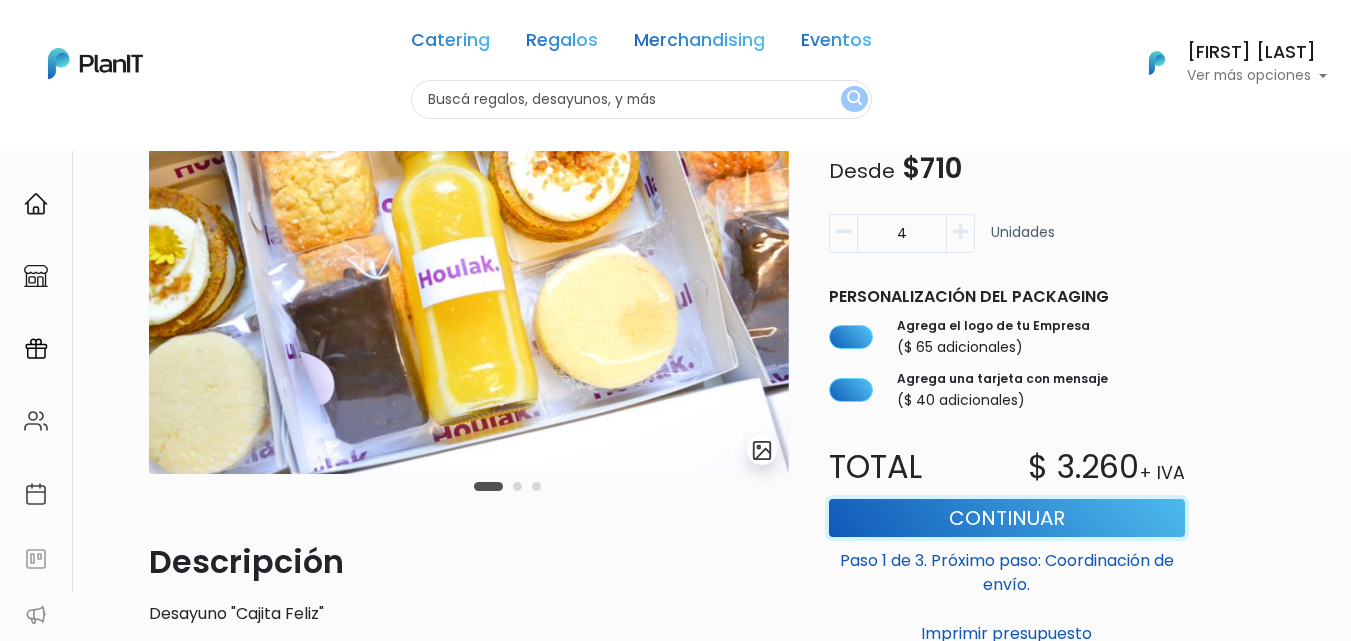 click on "Continuar" at bounding box center (1007, 518) 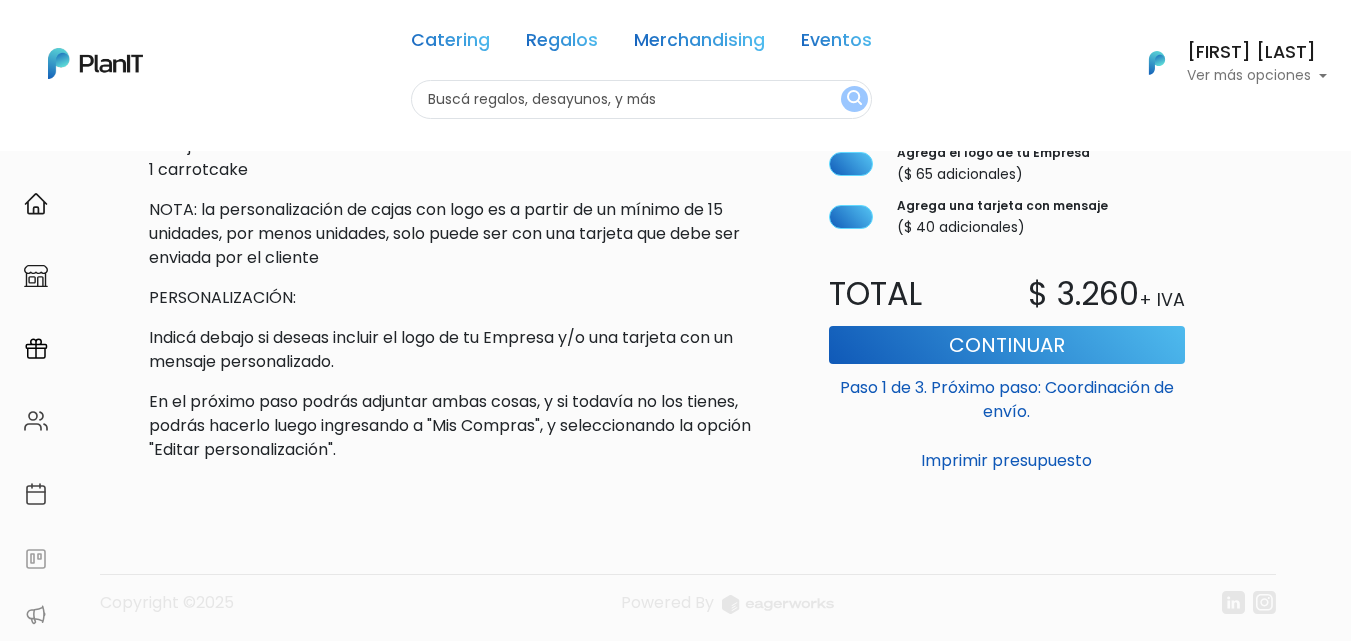 scroll, scrollTop: 673, scrollLeft: 0, axis: vertical 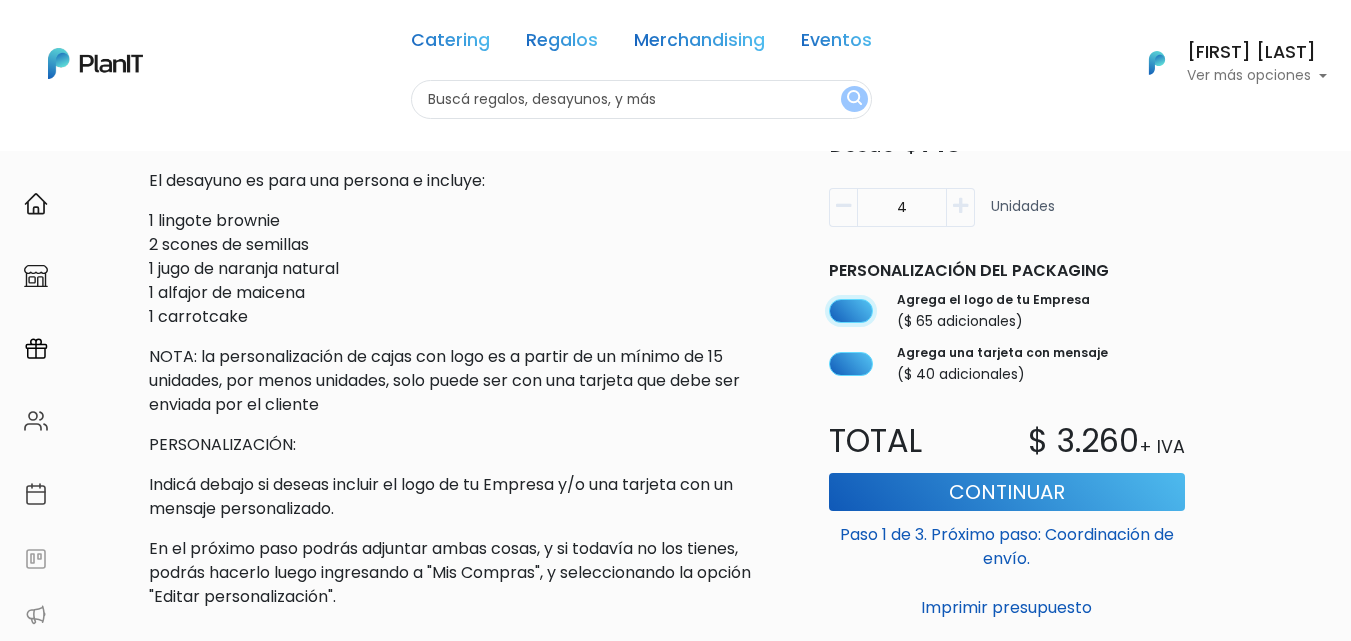 click at bounding box center [851, 312] 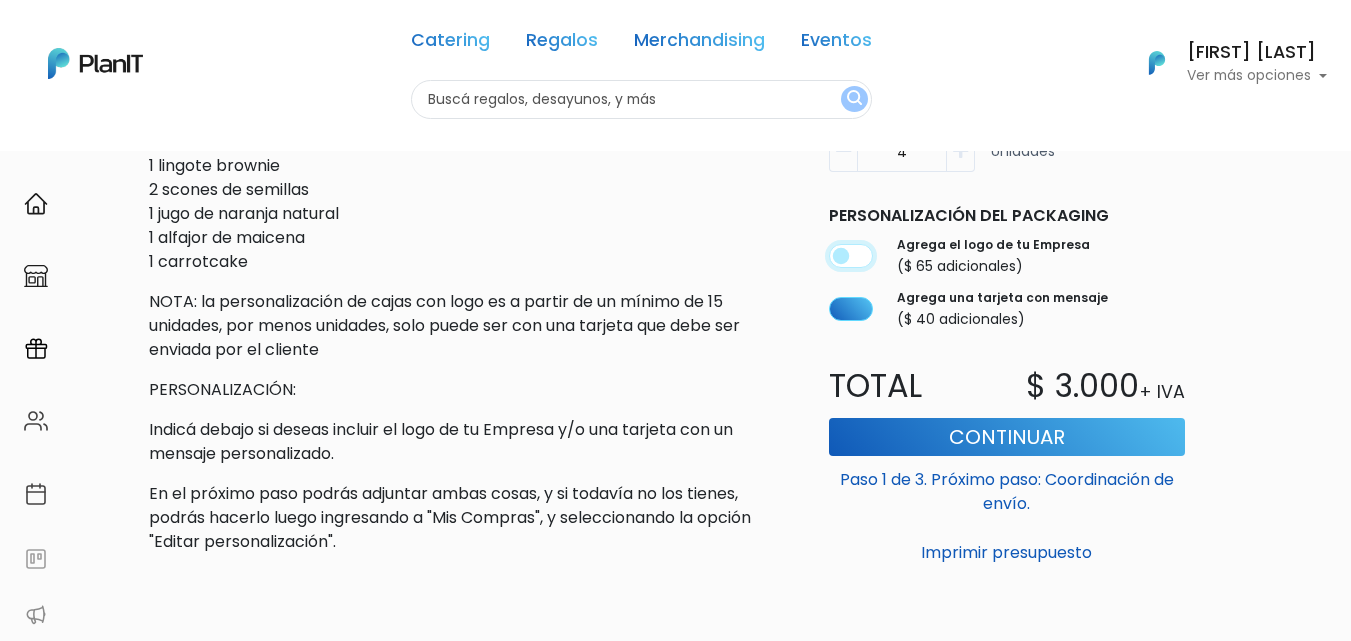 scroll, scrollTop: 773, scrollLeft: 0, axis: vertical 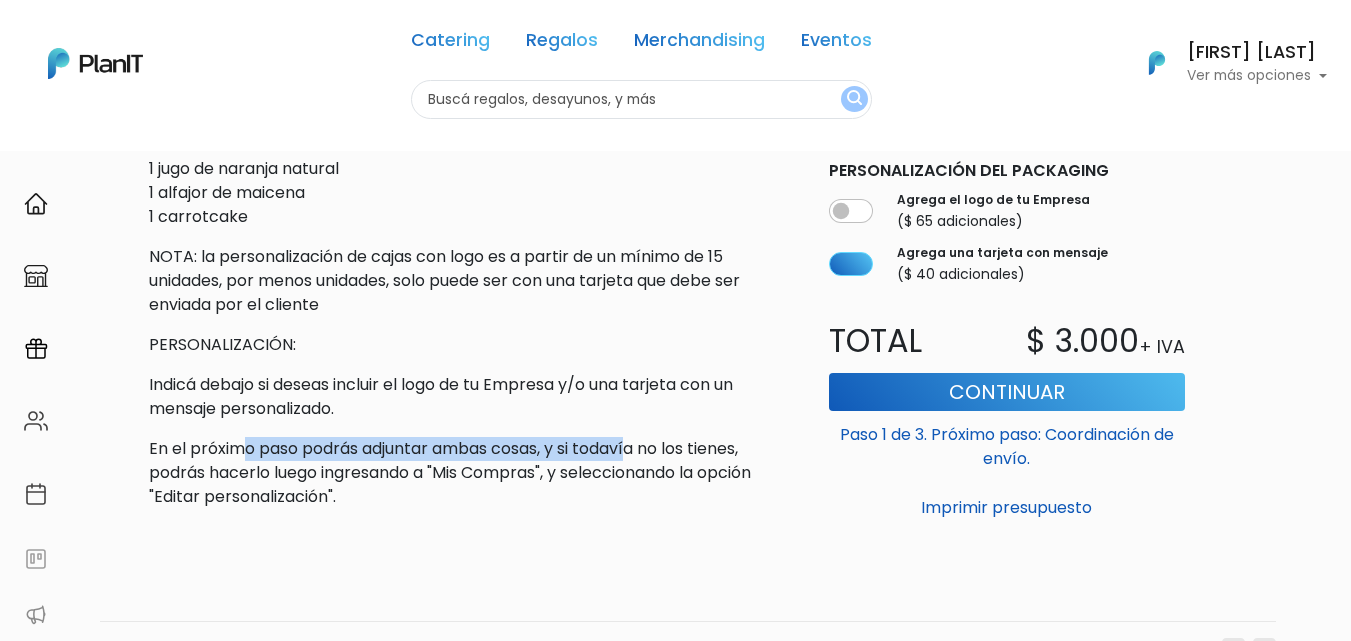 drag, startPoint x: 246, startPoint y: 444, endPoint x: 640, endPoint y: 459, distance: 394.28543 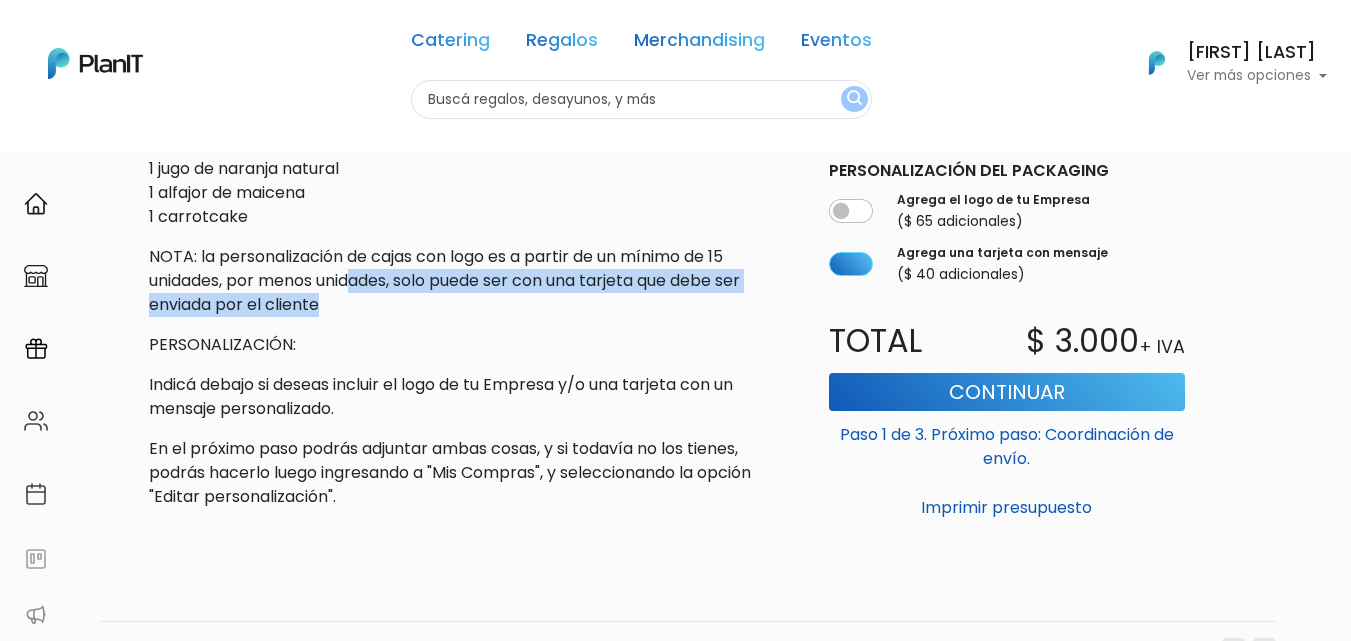 drag, startPoint x: 360, startPoint y: 282, endPoint x: 557, endPoint y: 297, distance: 197.57024 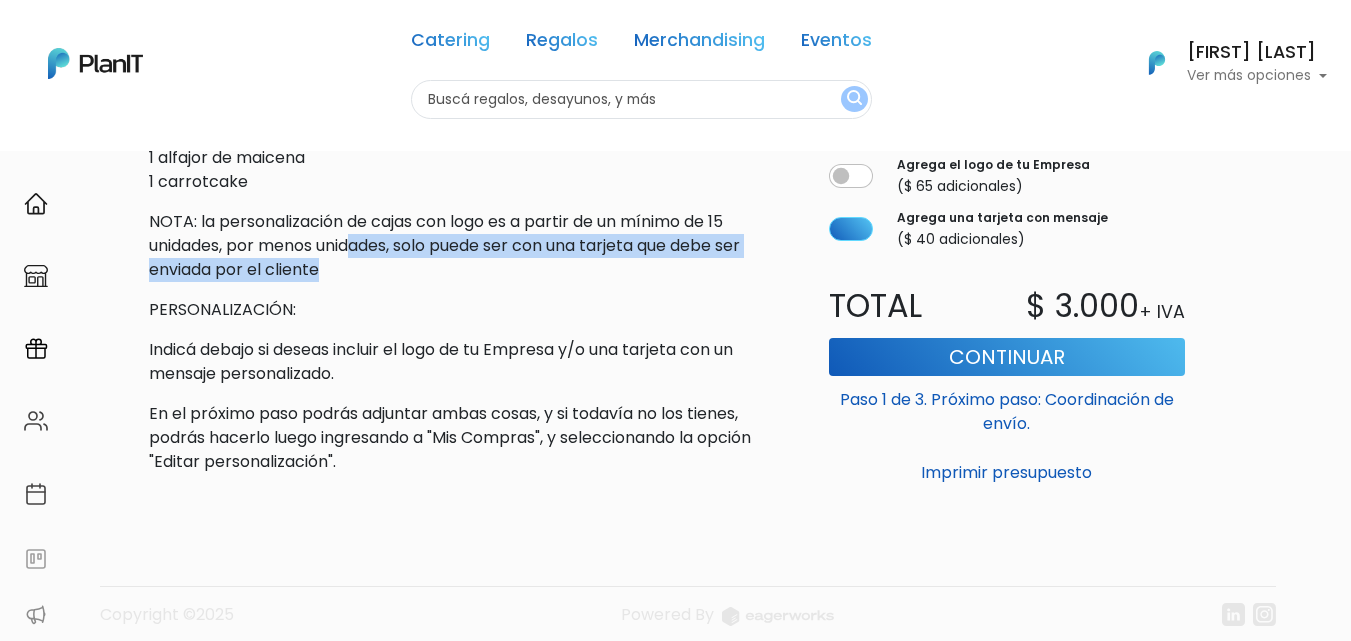 scroll, scrollTop: 773, scrollLeft: 0, axis: vertical 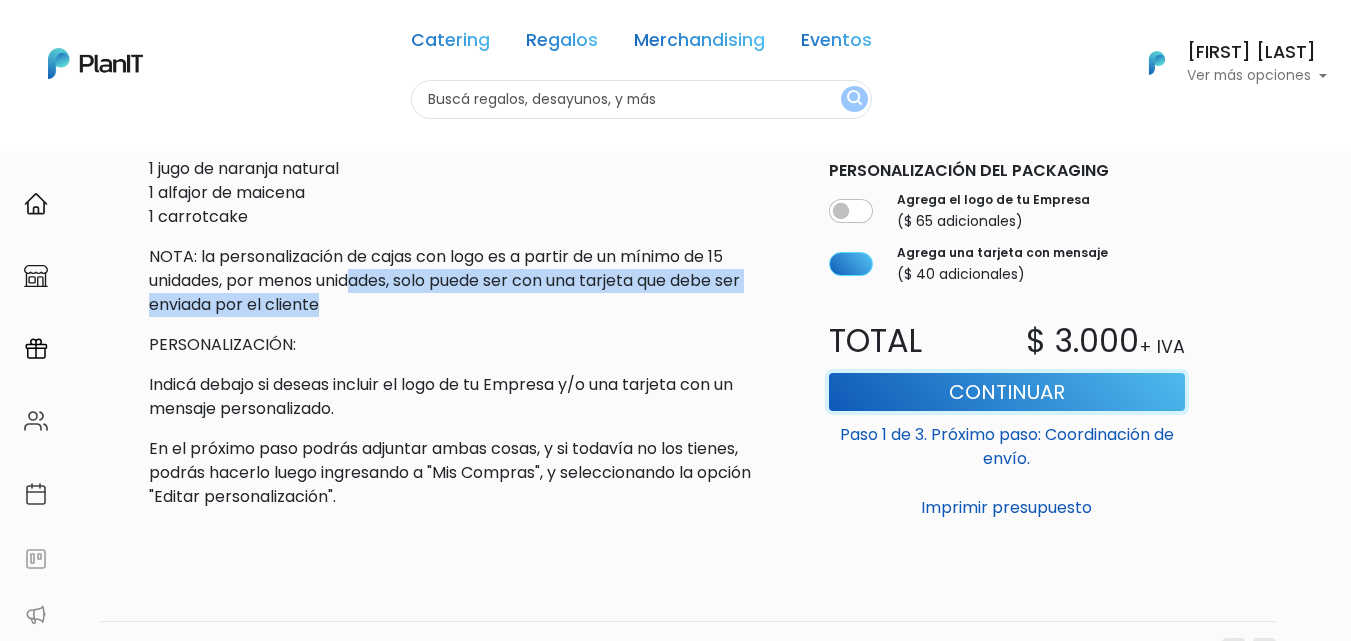 click on "Continuar" at bounding box center [1007, 392] 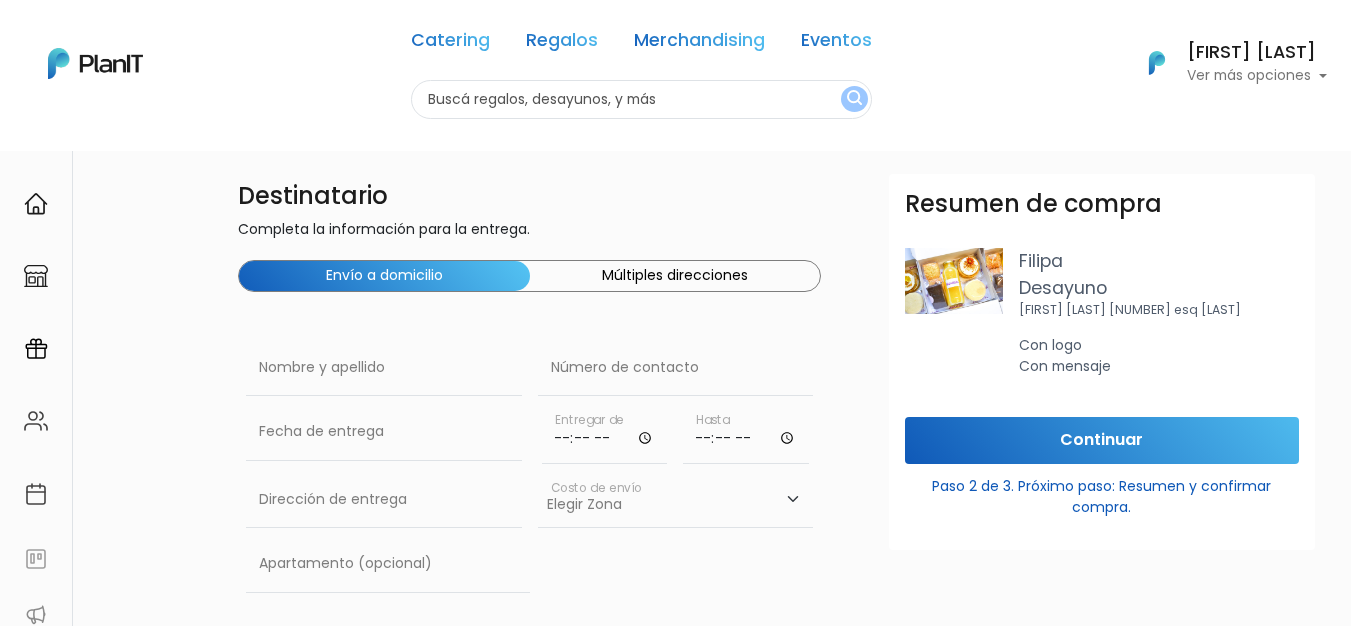 scroll, scrollTop: 0, scrollLeft: 0, axis: both 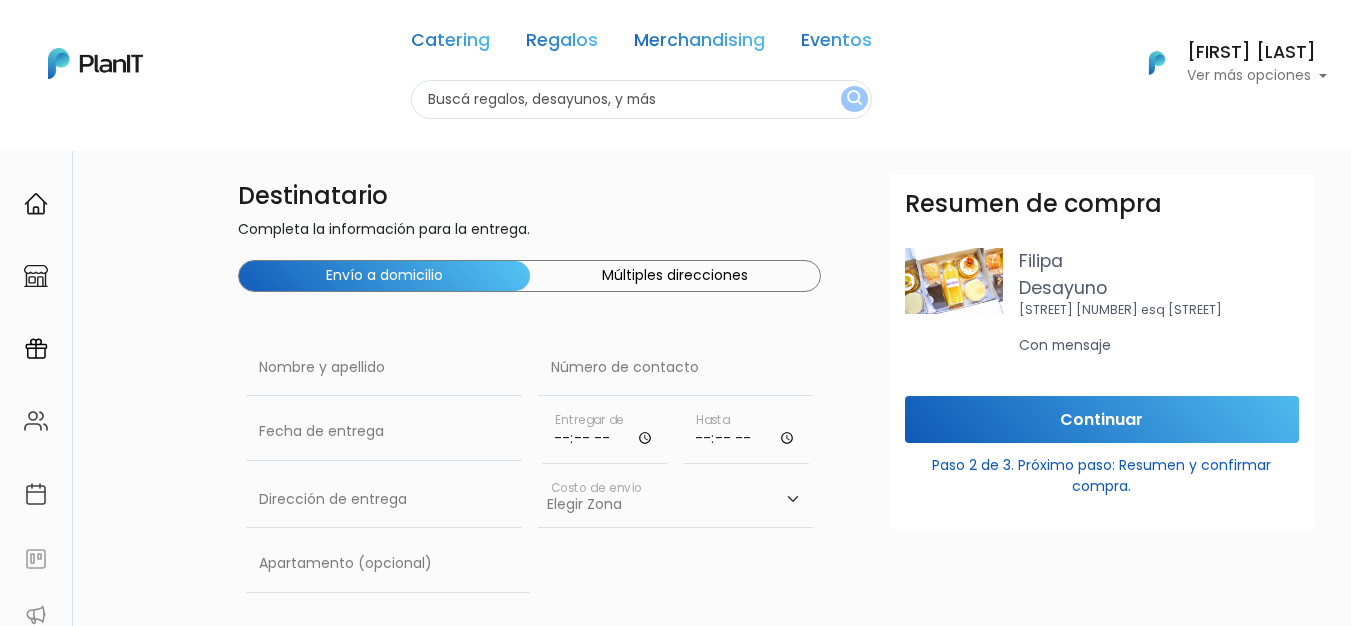 click on "Múltiples direcciones" at bounding box center [675, 276] 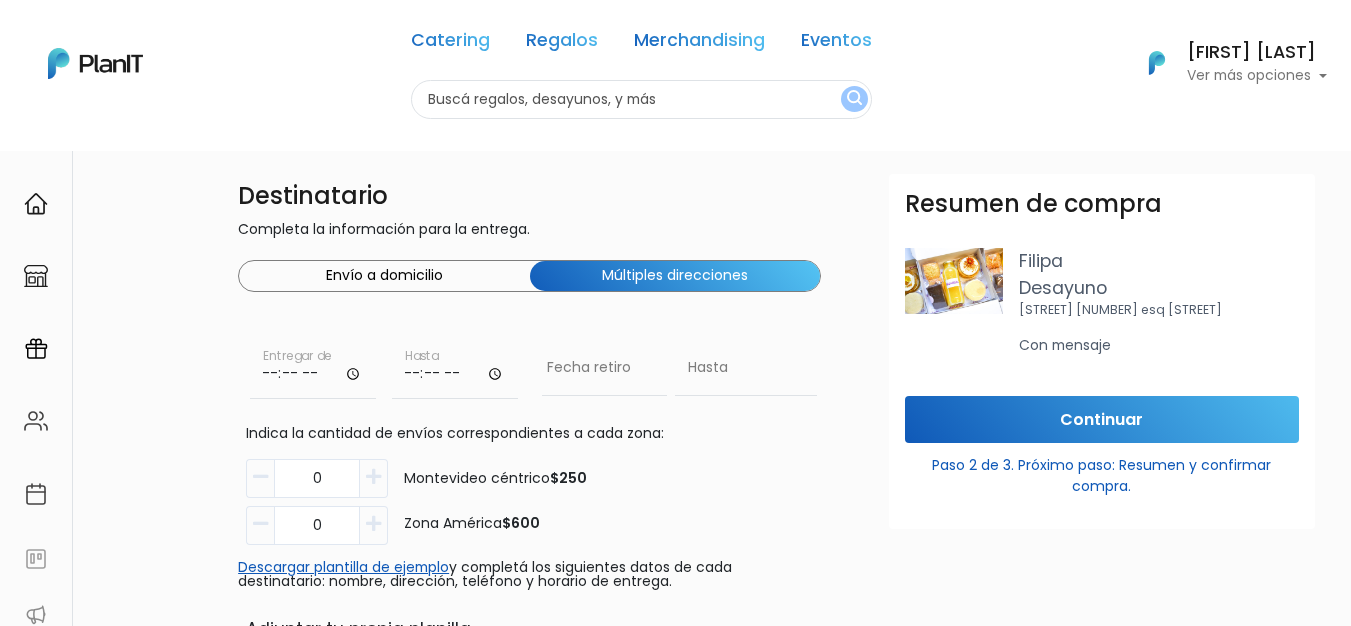 scroll, scrollTop: 0, scrollLeft: 0, axis: both 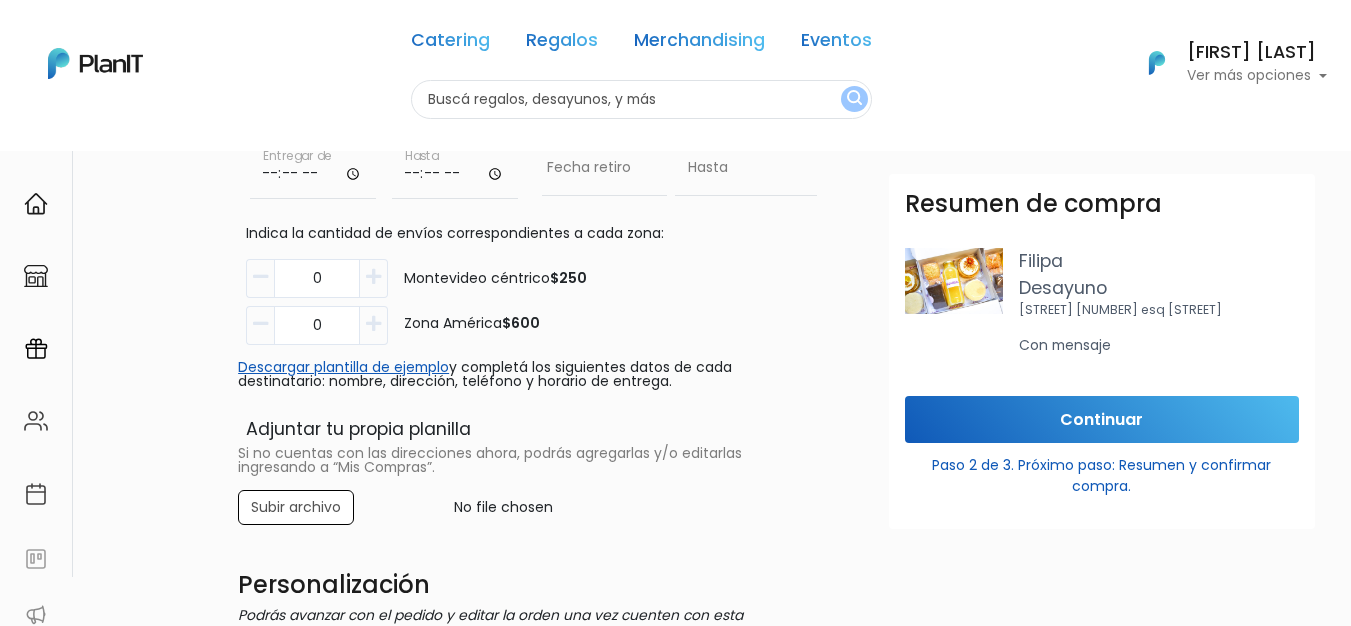 click at bounding box center (373, 277) 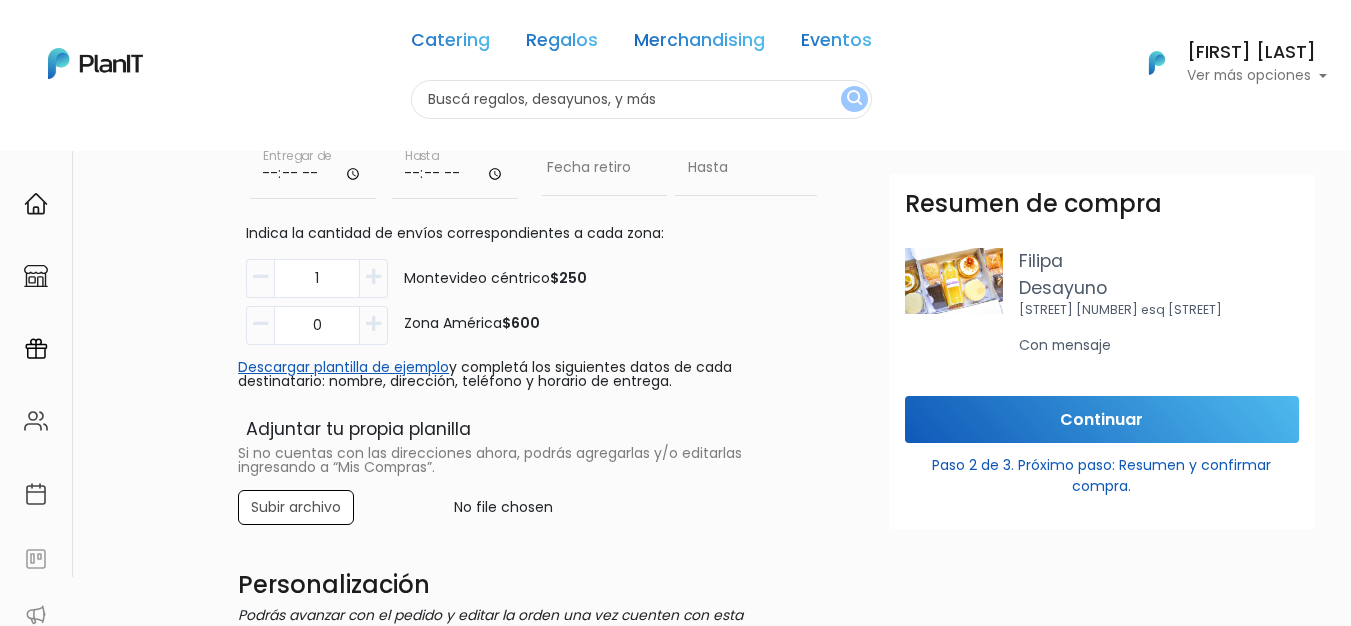 click at bounding box center (373, 277) 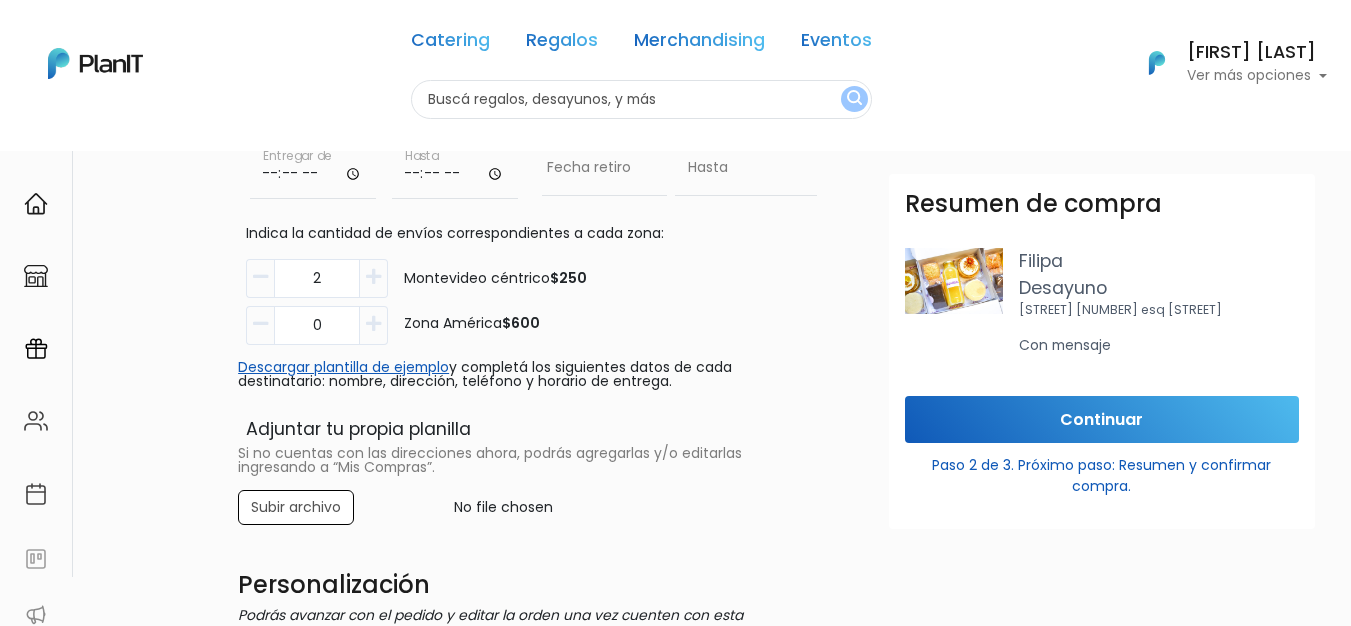 click at bounding box center [373, 277] 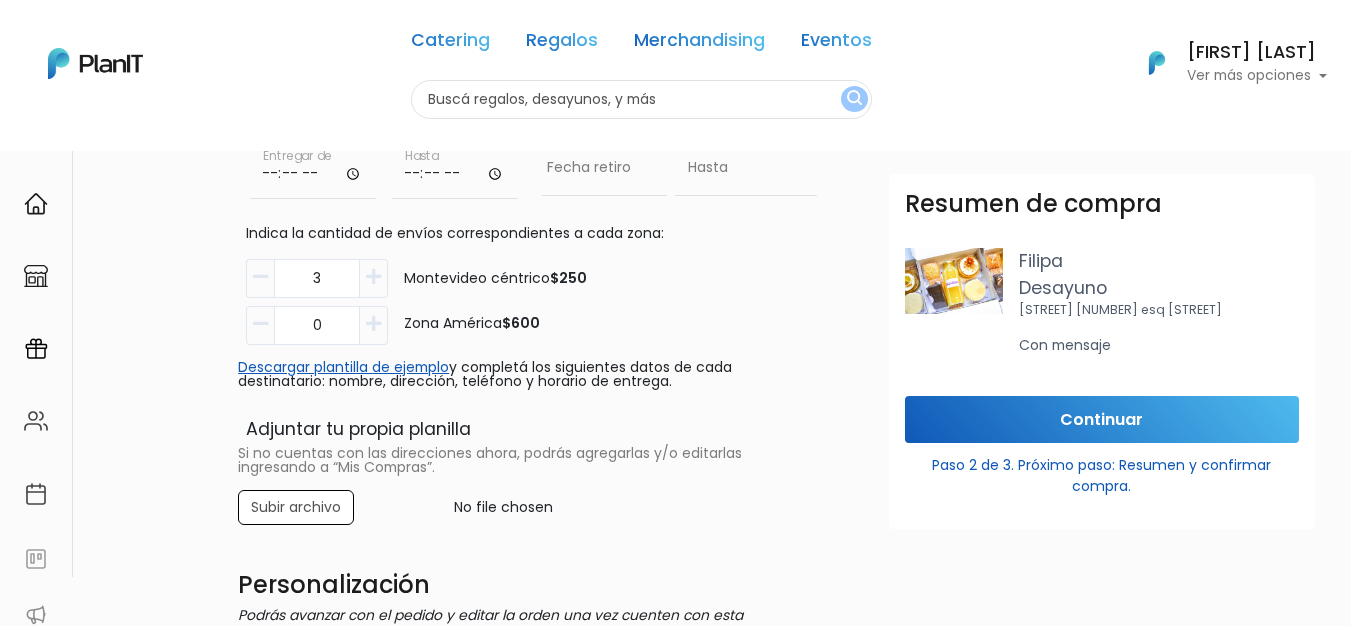 click at bounding box center (373, 277) 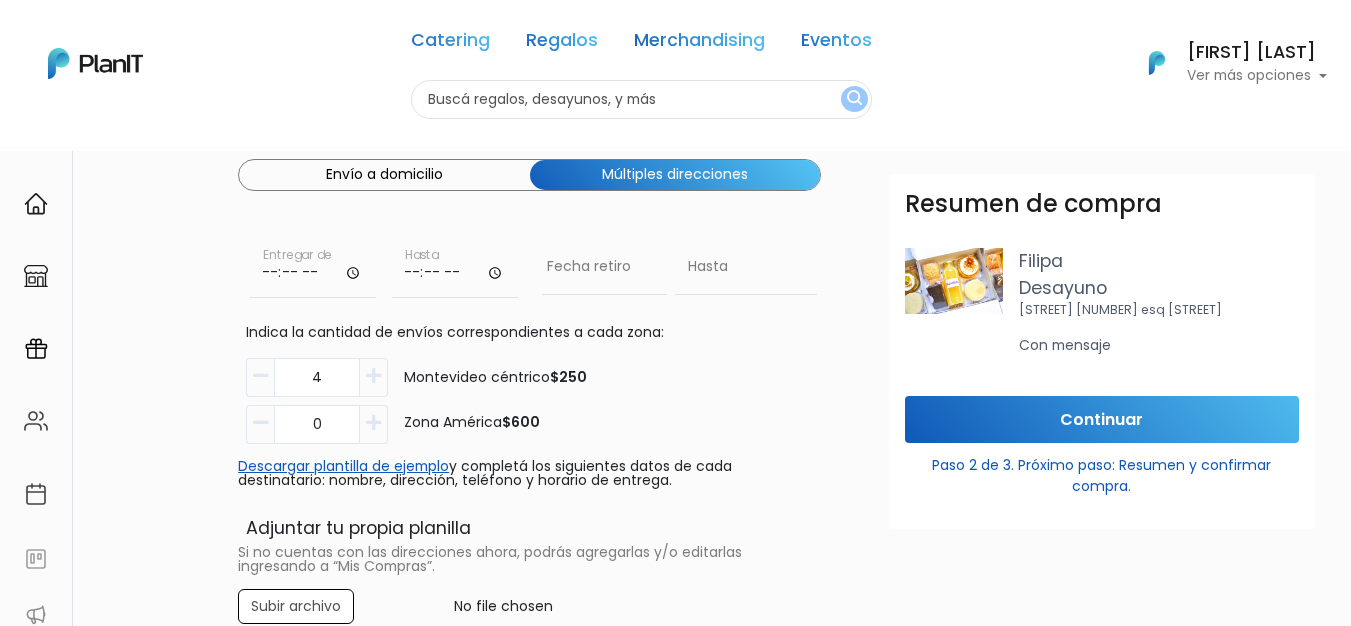scroll, scrollTop: 100, scrollLeft: 0, axis: vertical 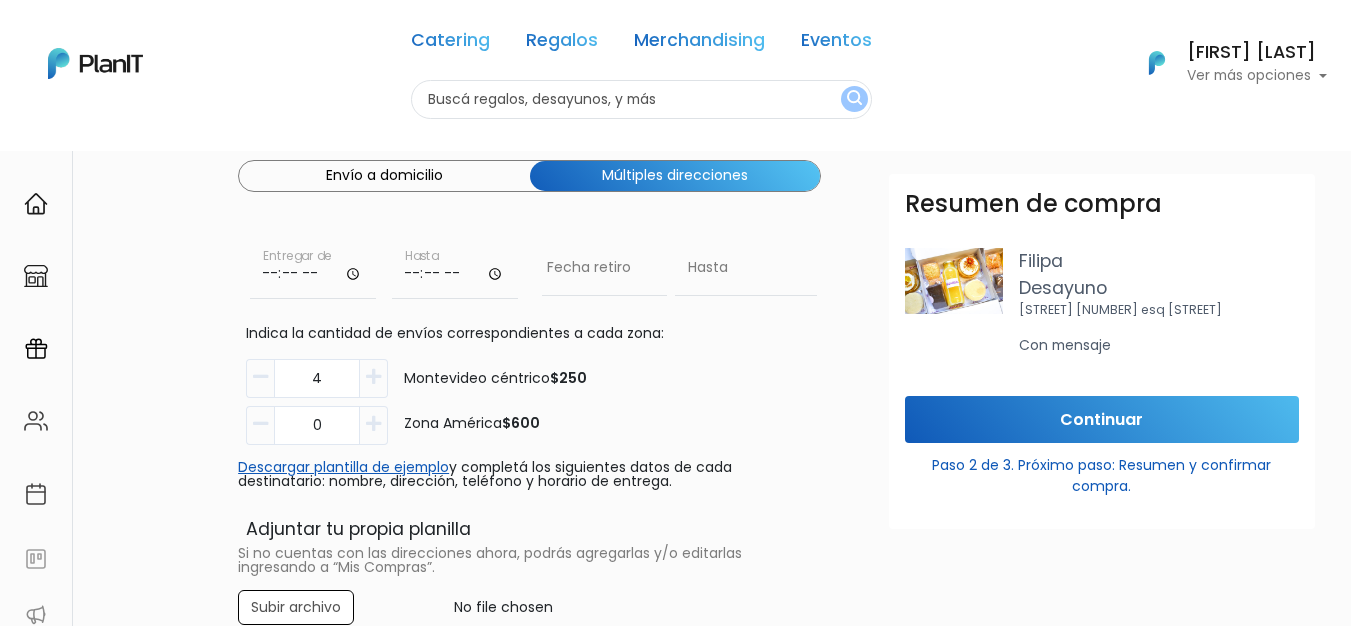 click at bounding box center [313, 270] 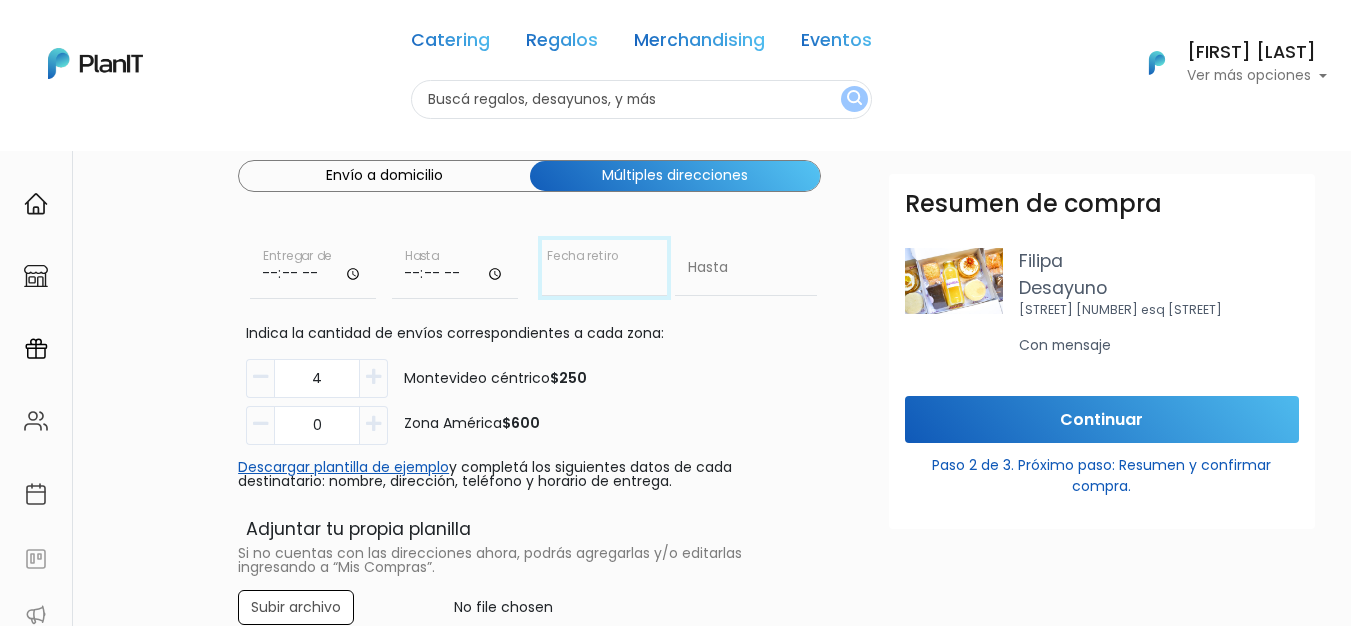 drag, startPoint x: 610, startPoint y: 272, endPoint x: 650, endPoint y: 286, distance: 42.379242 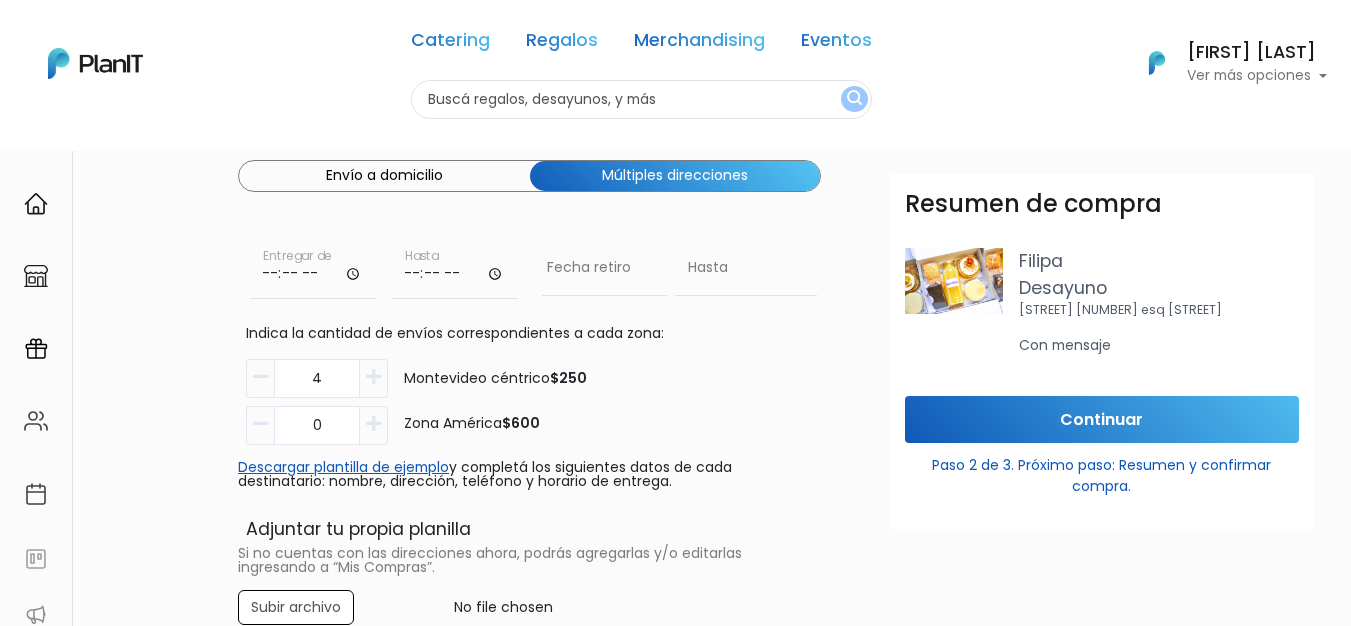 click on "Destinatario
Completa la información para la entrega.
Envío a domicilio
Múltiples direcciones
[NAME]
[PHONE]
Fecha de entrega
Fecha de entrega
Entregar de
4 0" at bounding box center (744, 745) 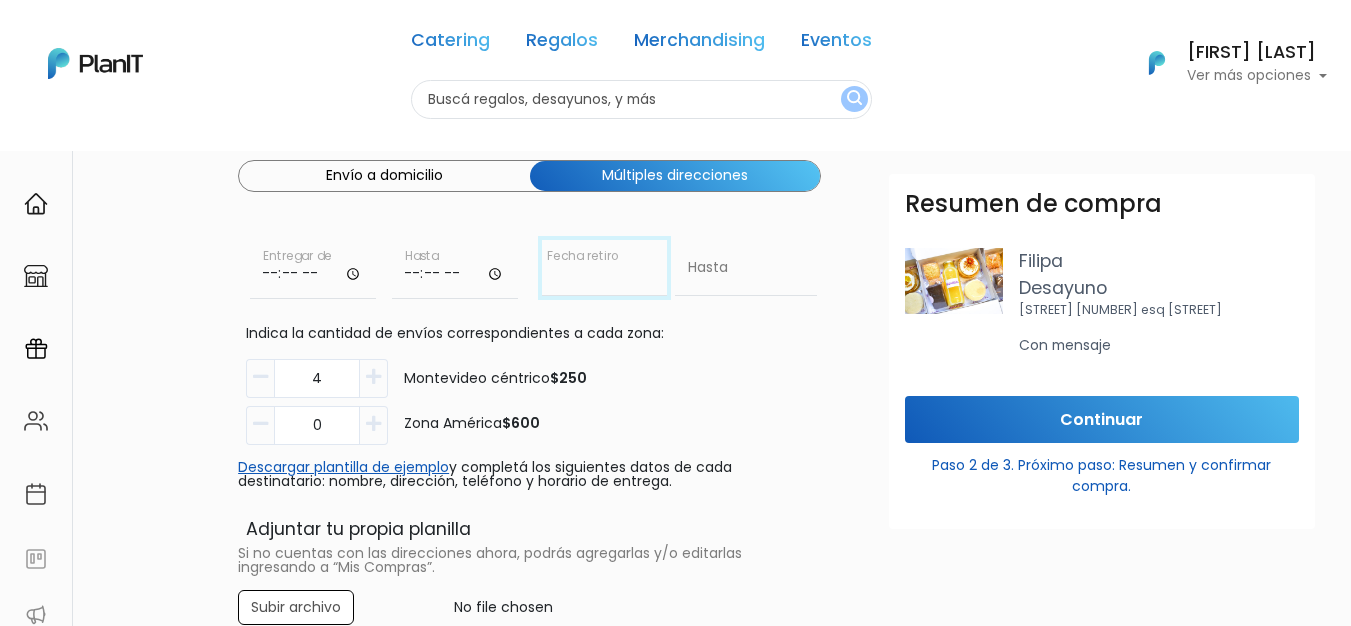click on "Fecha de entrega" at bounding box center (605, 268) 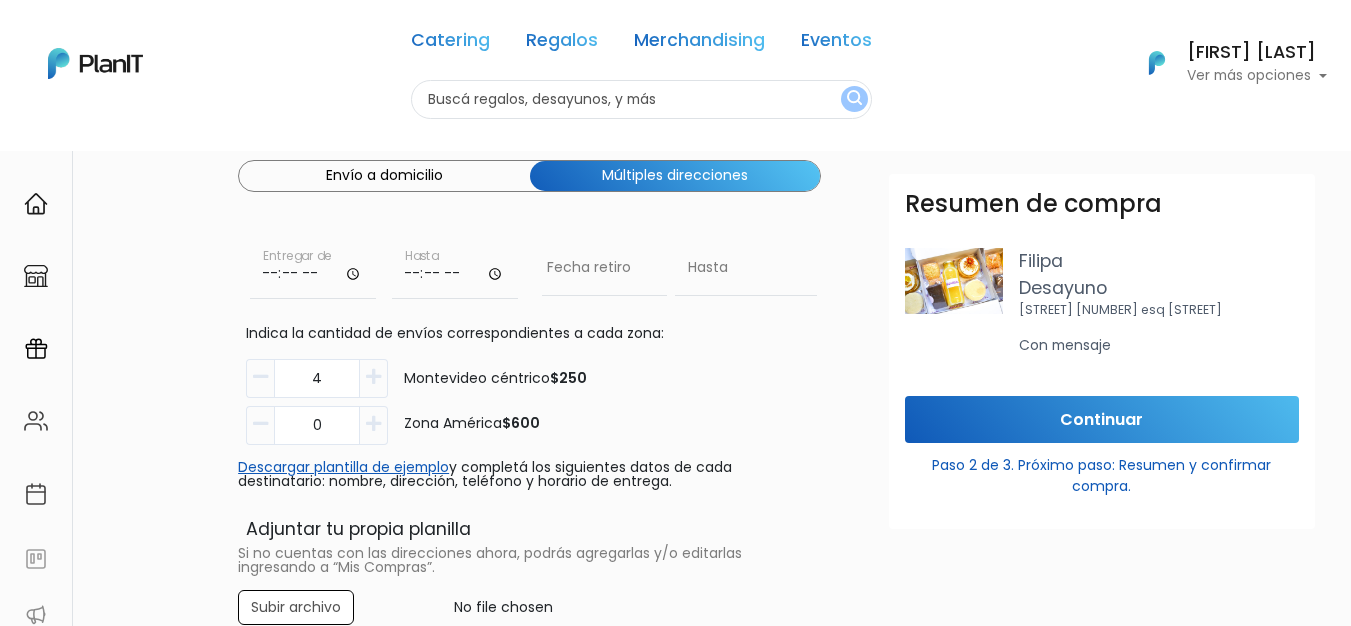 click on "Indica la cantidad de envíos correspondientes a cada zona:" at bounding box center [529, 333] 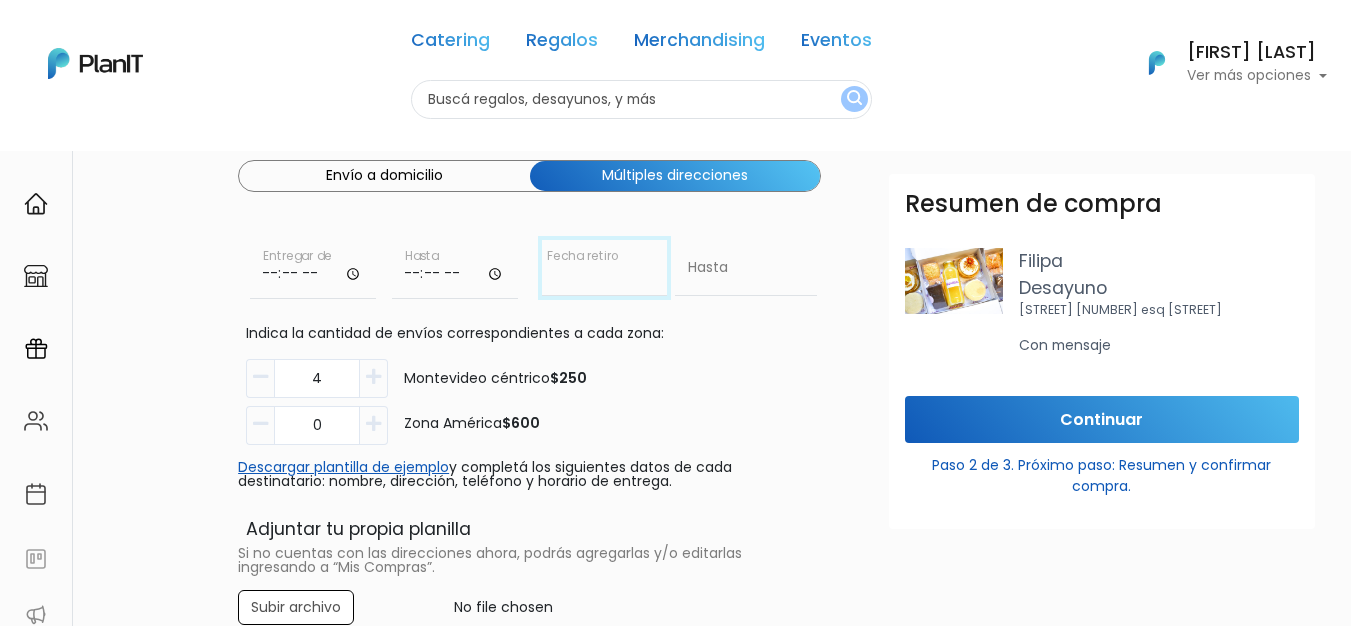 click on "Fecha de entrega" at bounding box center (605, 268) 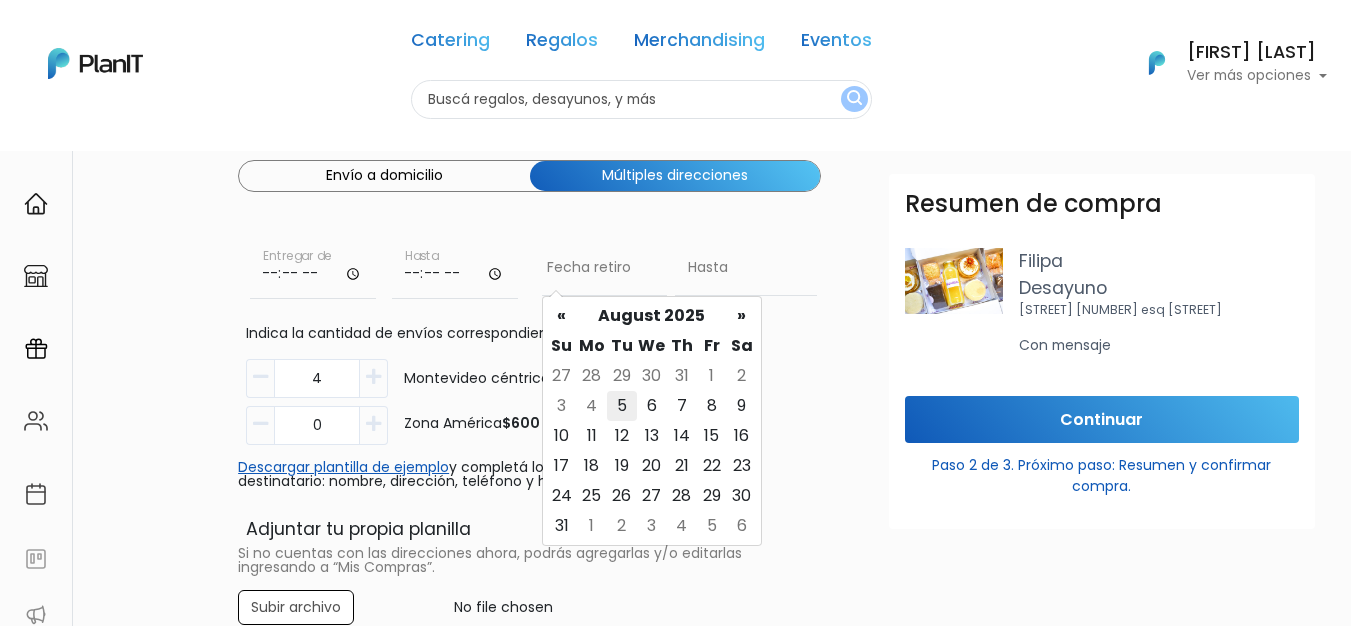 click on "5" at bounding box center [622, 406] 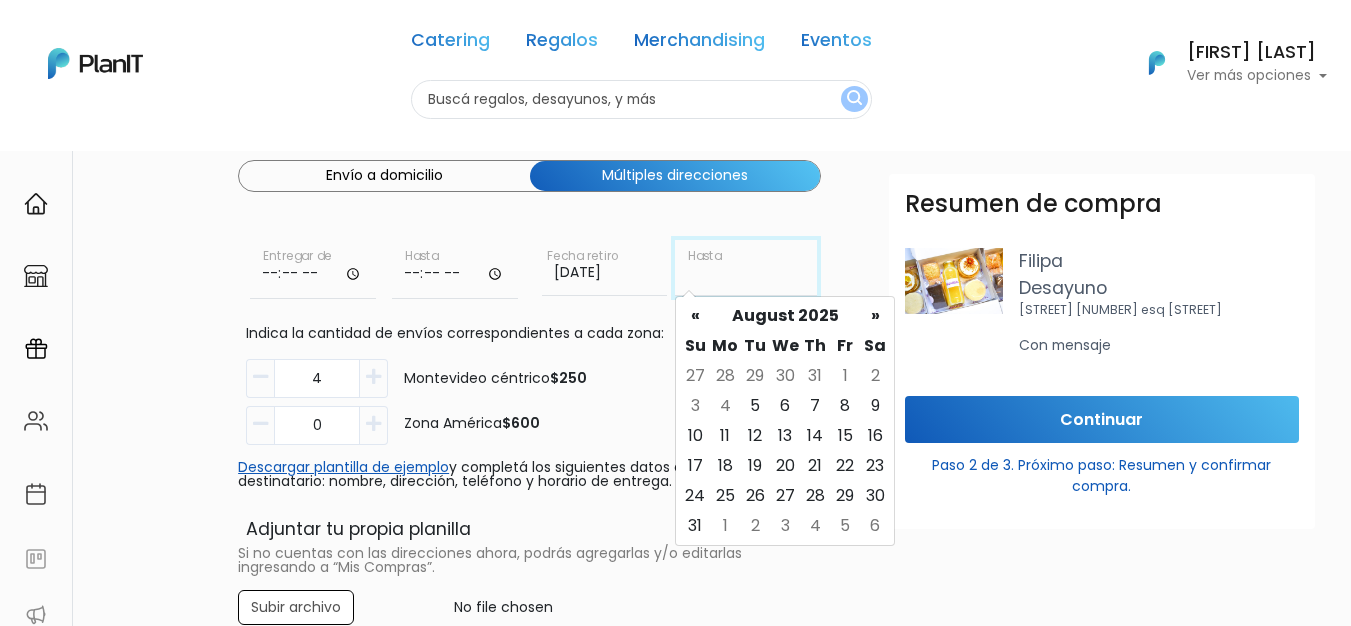 click at bounding box center [746, 268] 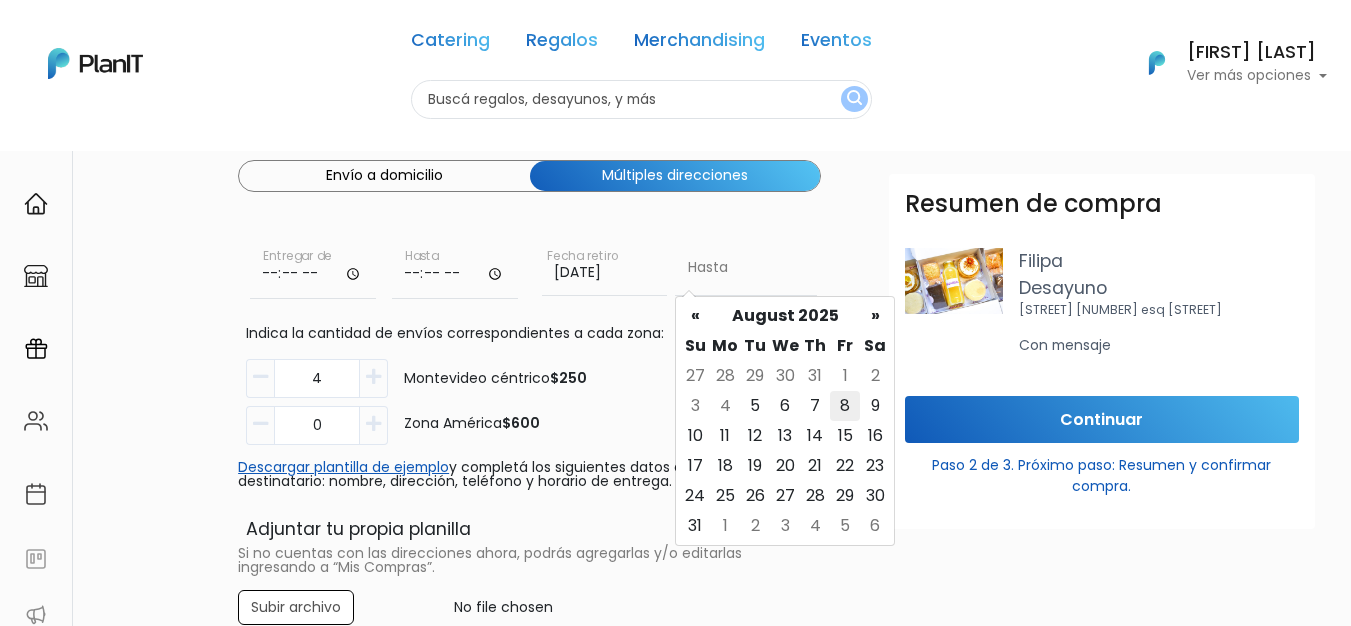 click on "8" at bounding box center [845, 406] 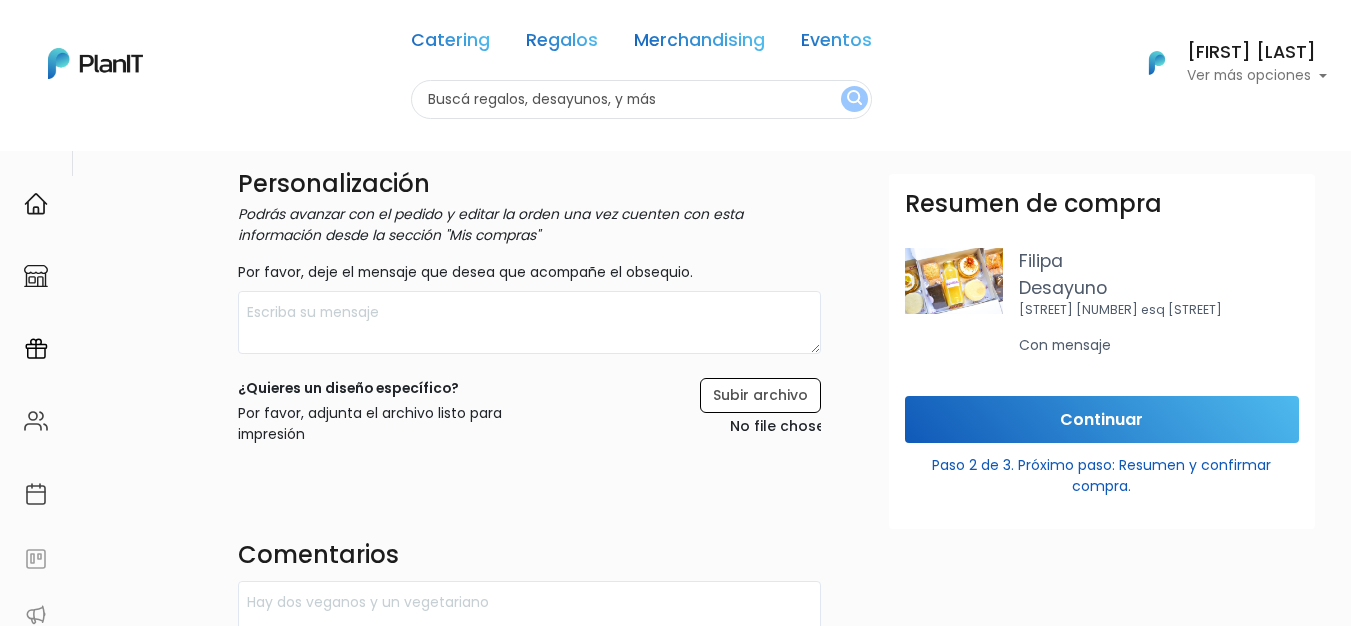 scroll, scrollTop: 700, scrollLeft: 0, axis: vertical 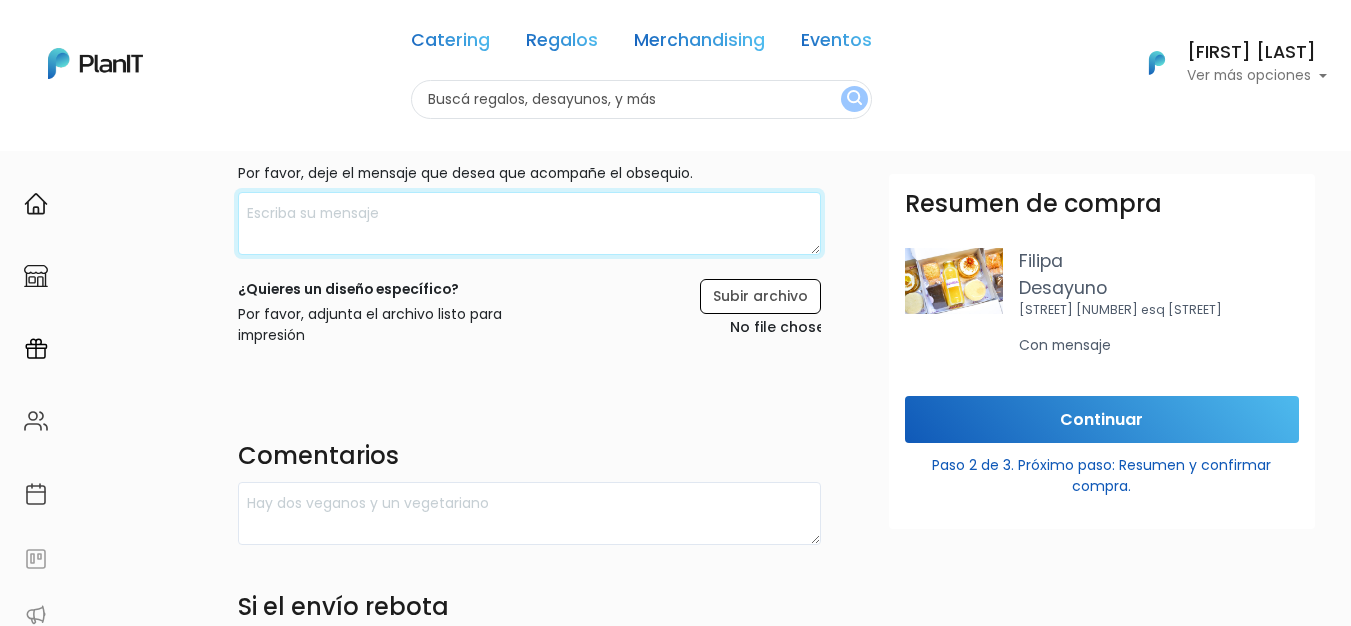 click at bounding box center [529, 223] 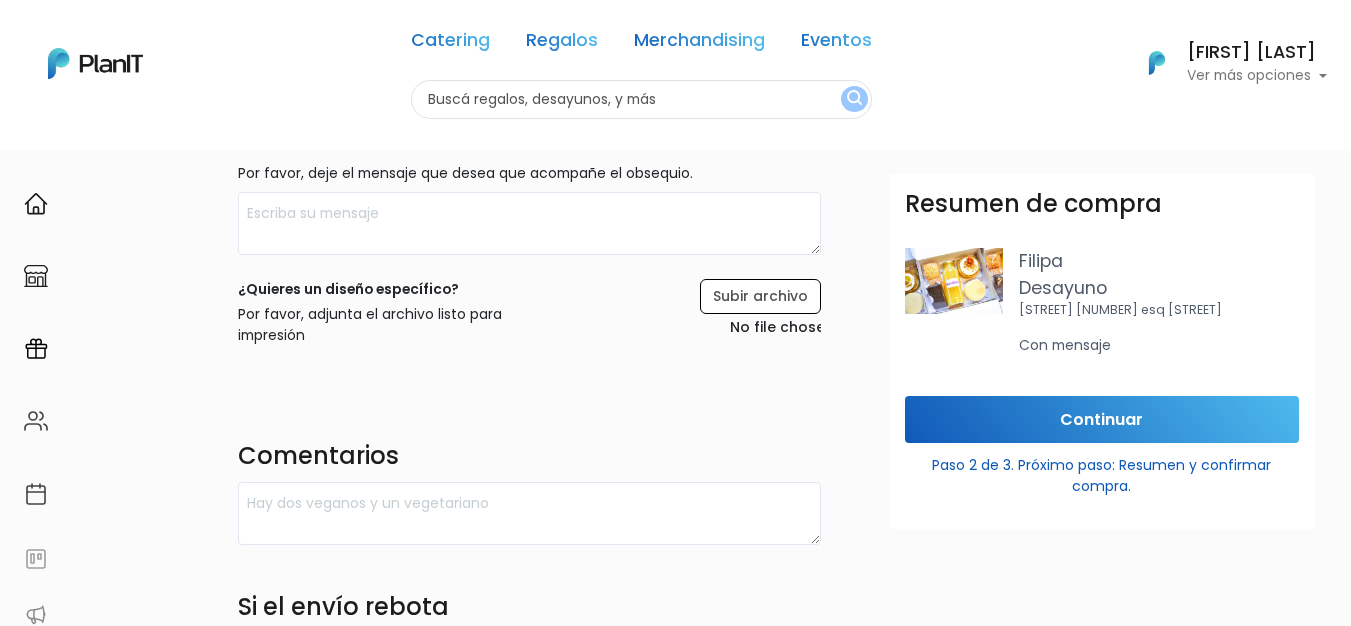 click on "AGREGA UNA TARJETA CON TU MENSAJE
($ 40 adicionales)
¿Quieres un diseño específico?
Por favor, adjunta el archivo listo para impresión
AGREGA EL LOGO DE TU EMPRESA
($ 65 adicionales)" at bounding box center [529, 289] 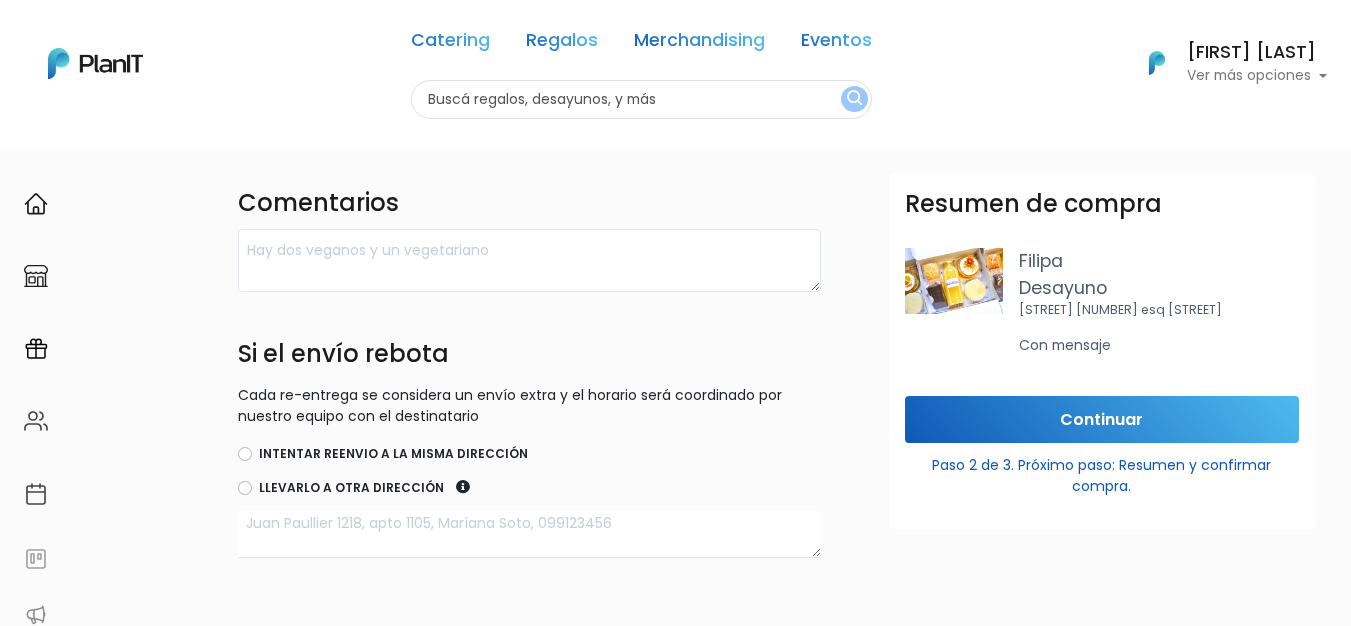 scroll, scrollTop: 975, scrollLeft: 0, axis: vertical 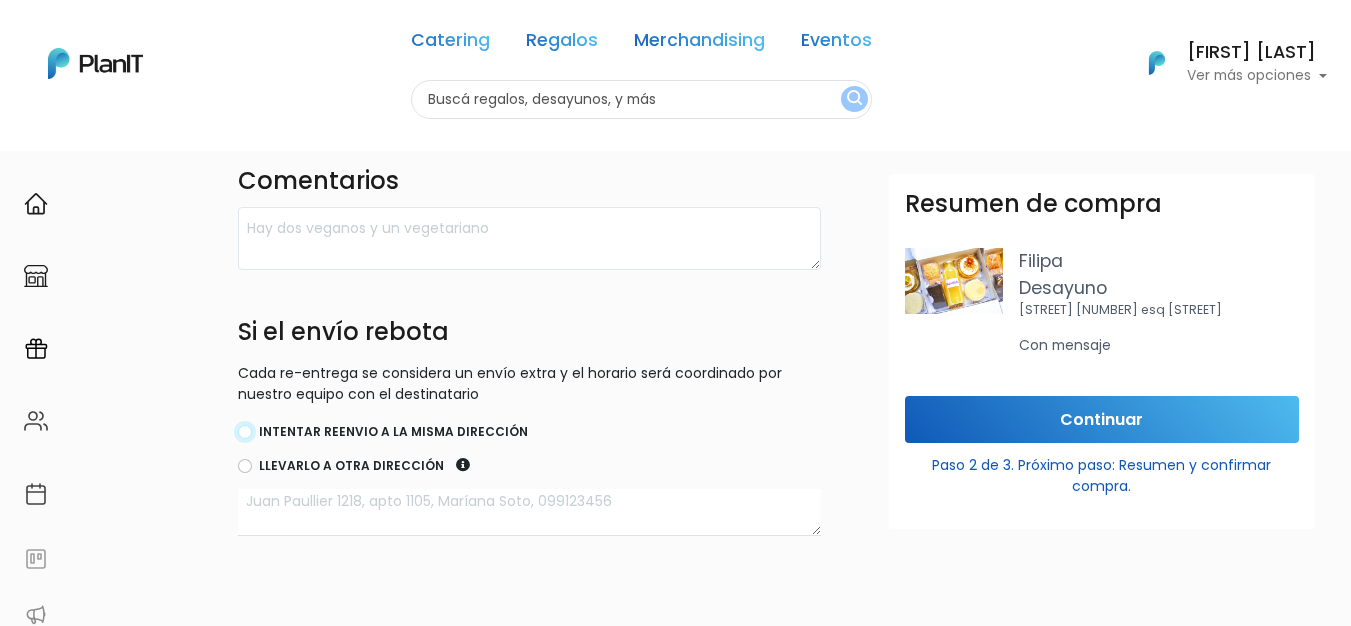 click on "Intentar reenvio a la misma dirección" at bounding box center [245, 432] 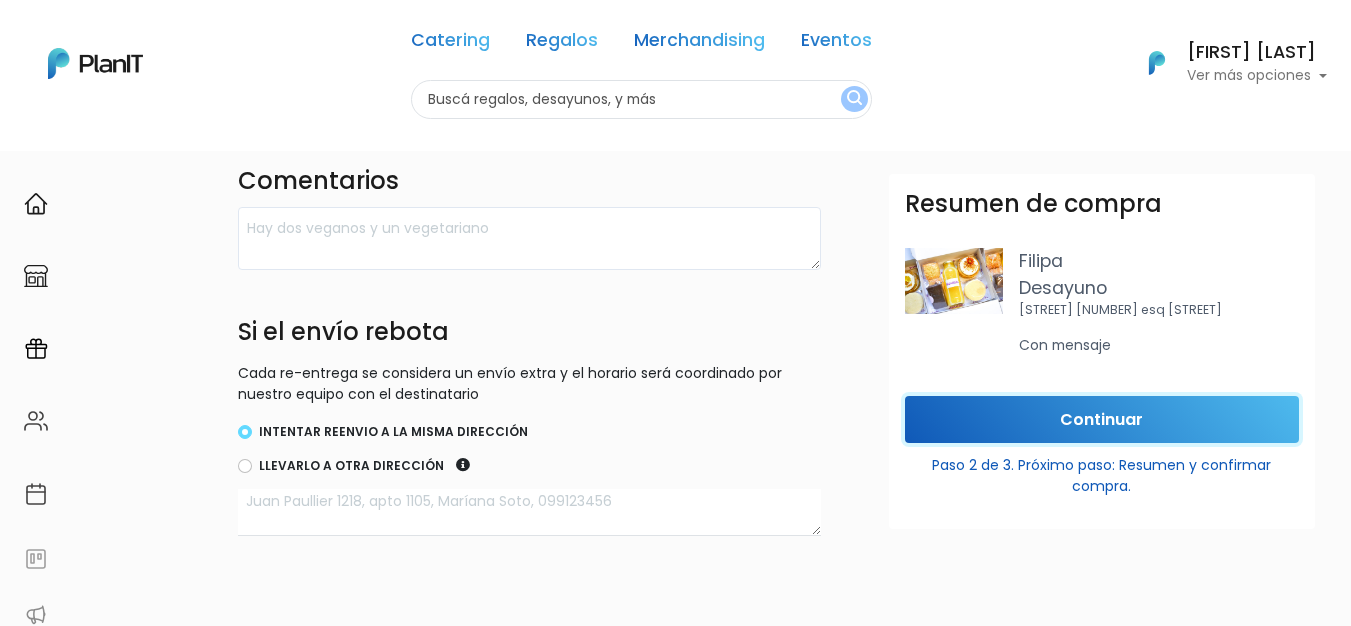 click on "Continuar" at bounding box center [1102, 419] 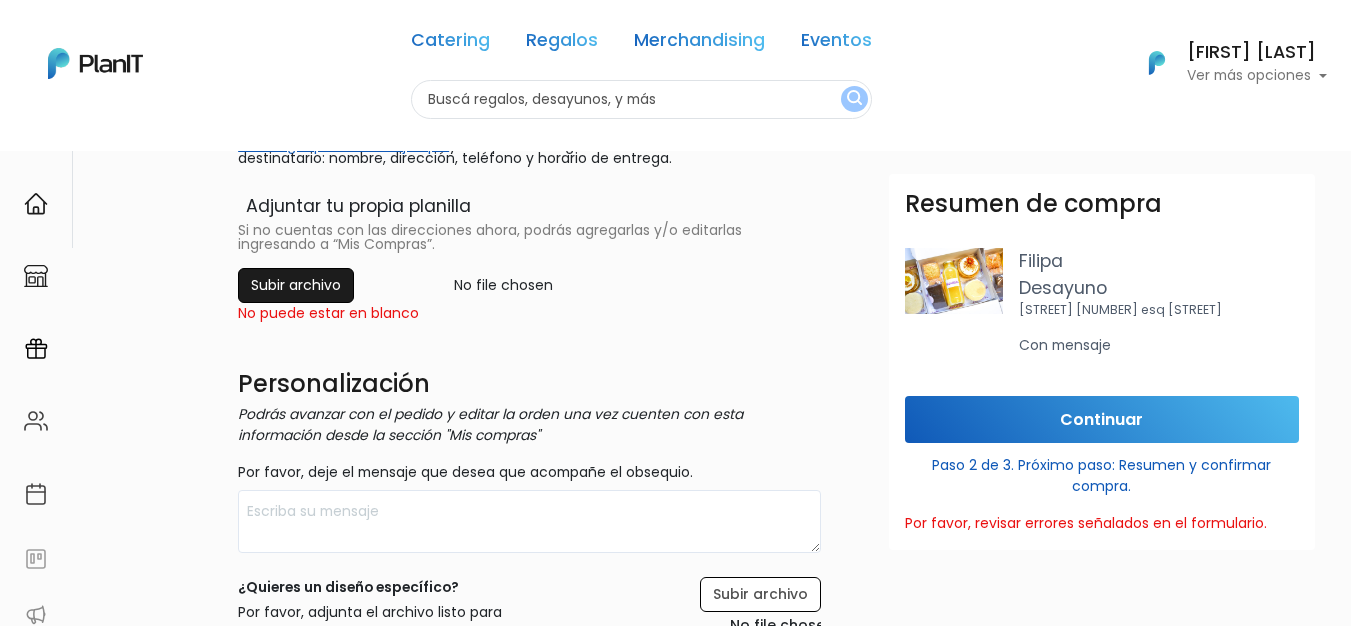 scroll, scrollTop: 475, scrollLeft: 0, axis: vertical 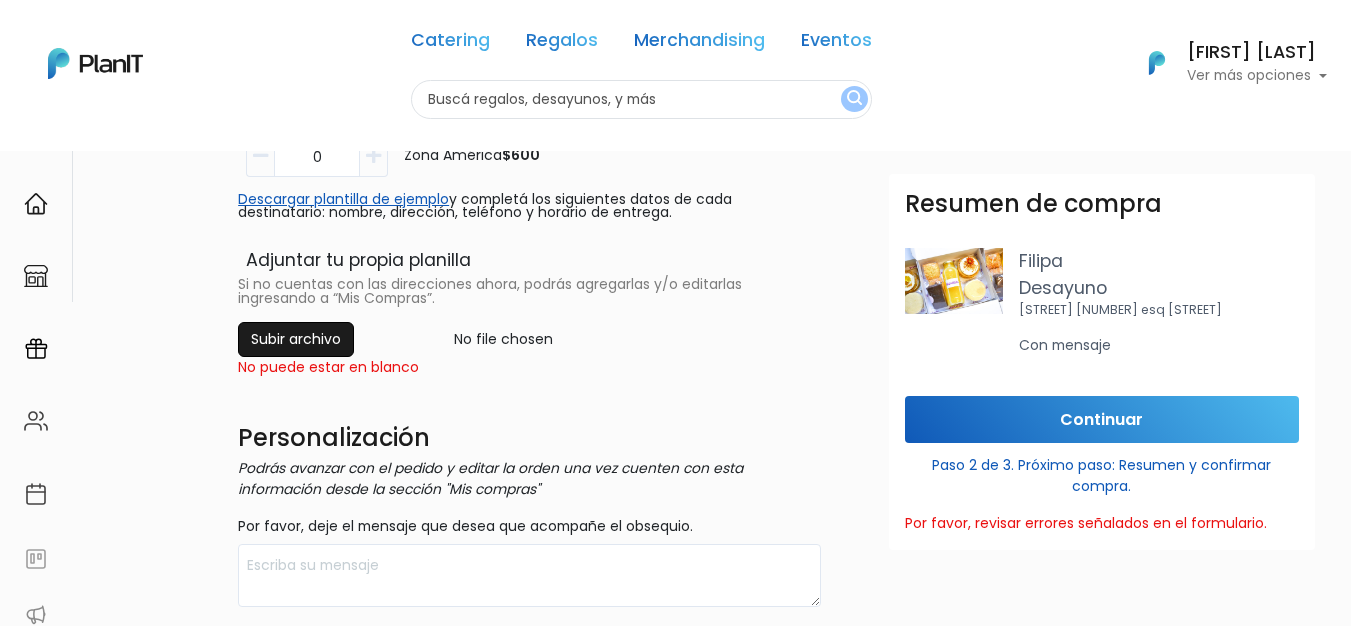 click at bounding box center [529, 339] 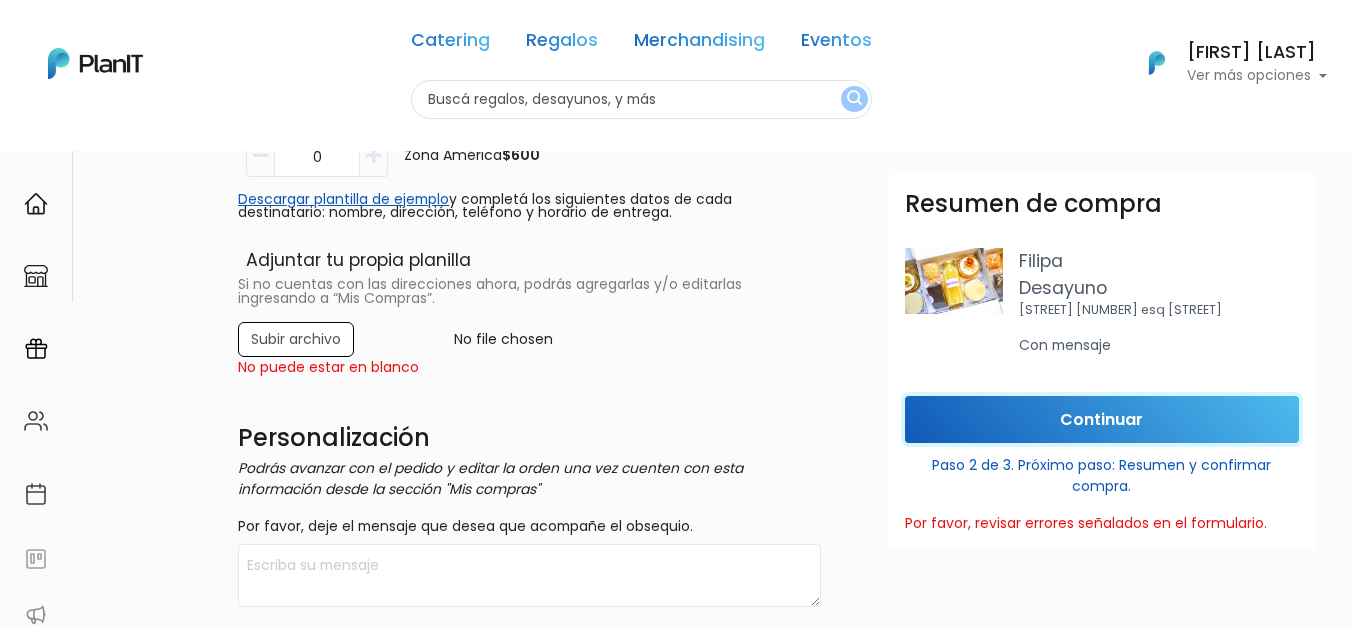 click on "Continuar" at bounding box center [1102, 419] 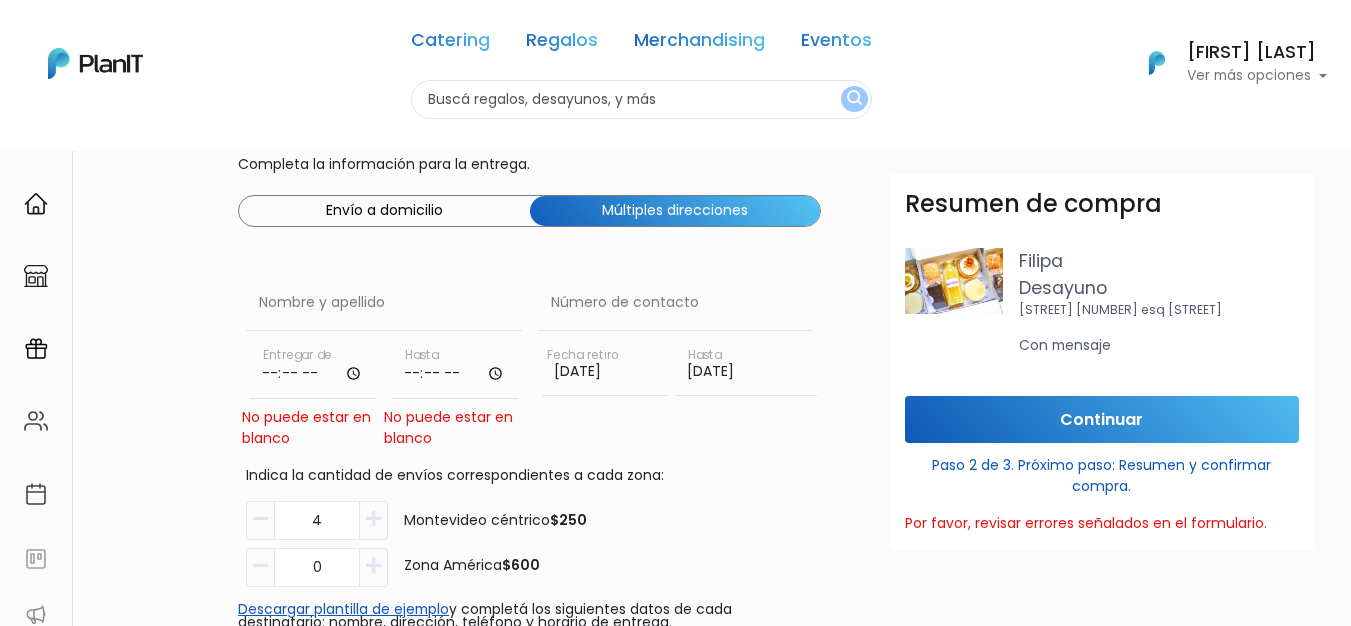 scroll, scrollTop: 100, scrollLeft: 0, axis: vertical 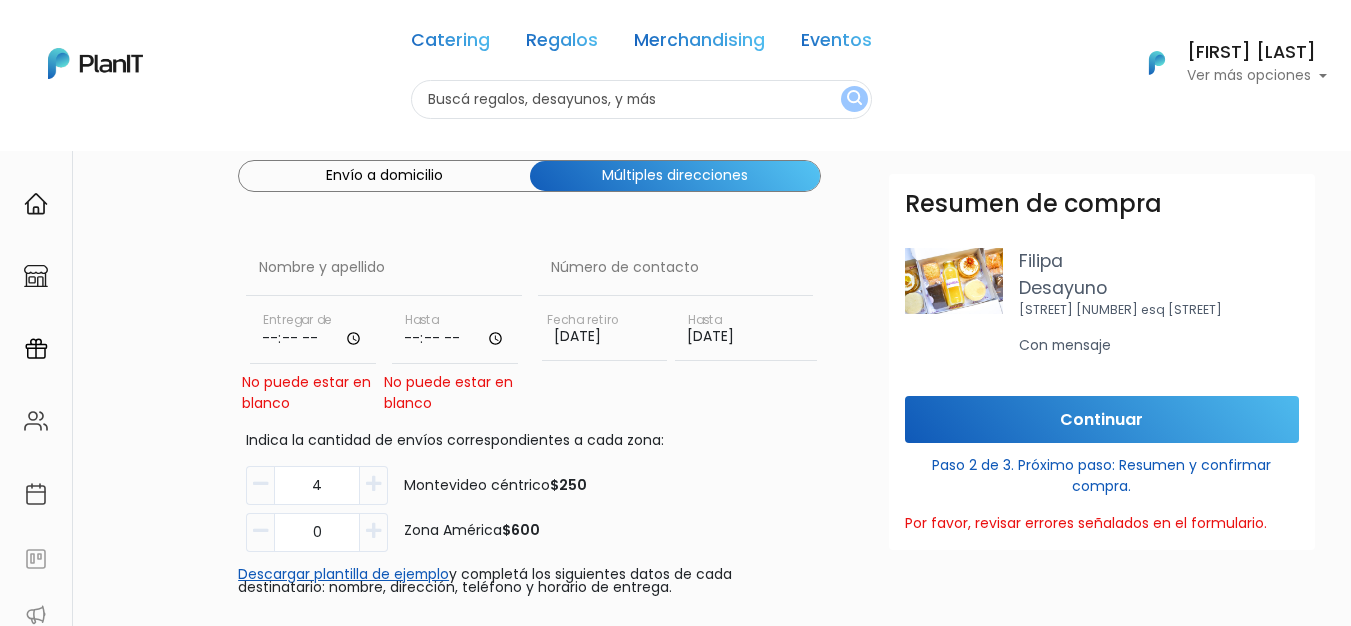 click at bounding box center (313, 334) 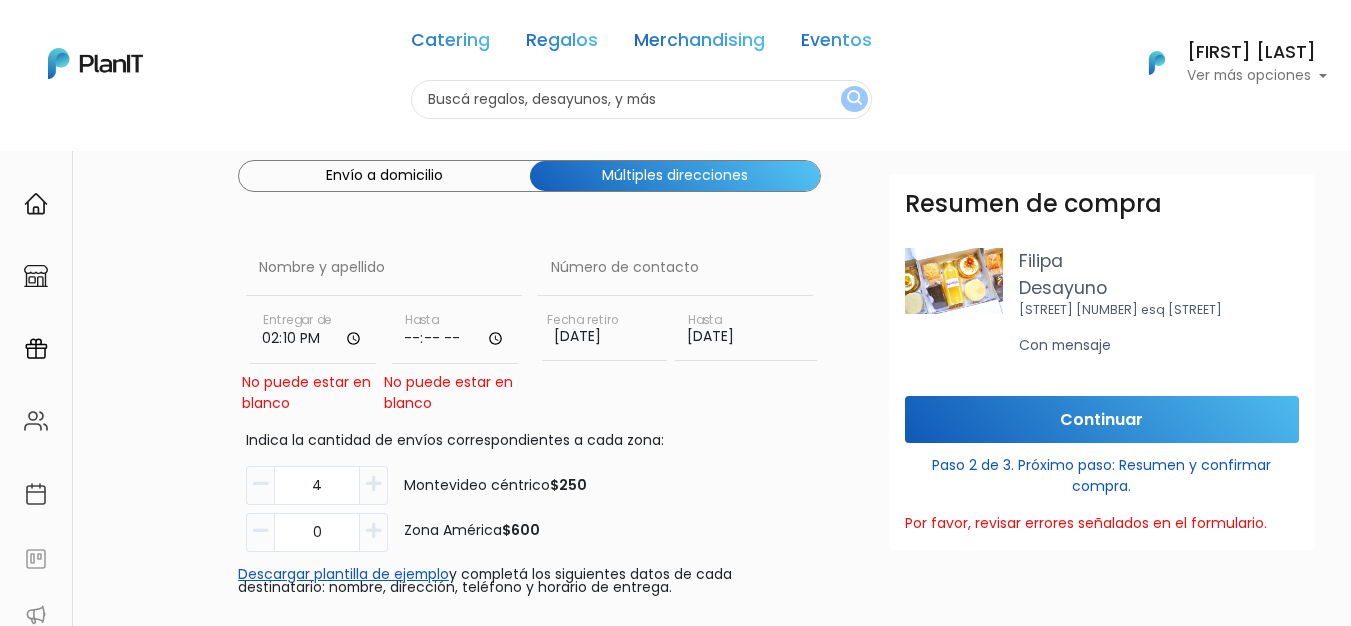 type on "14:10" 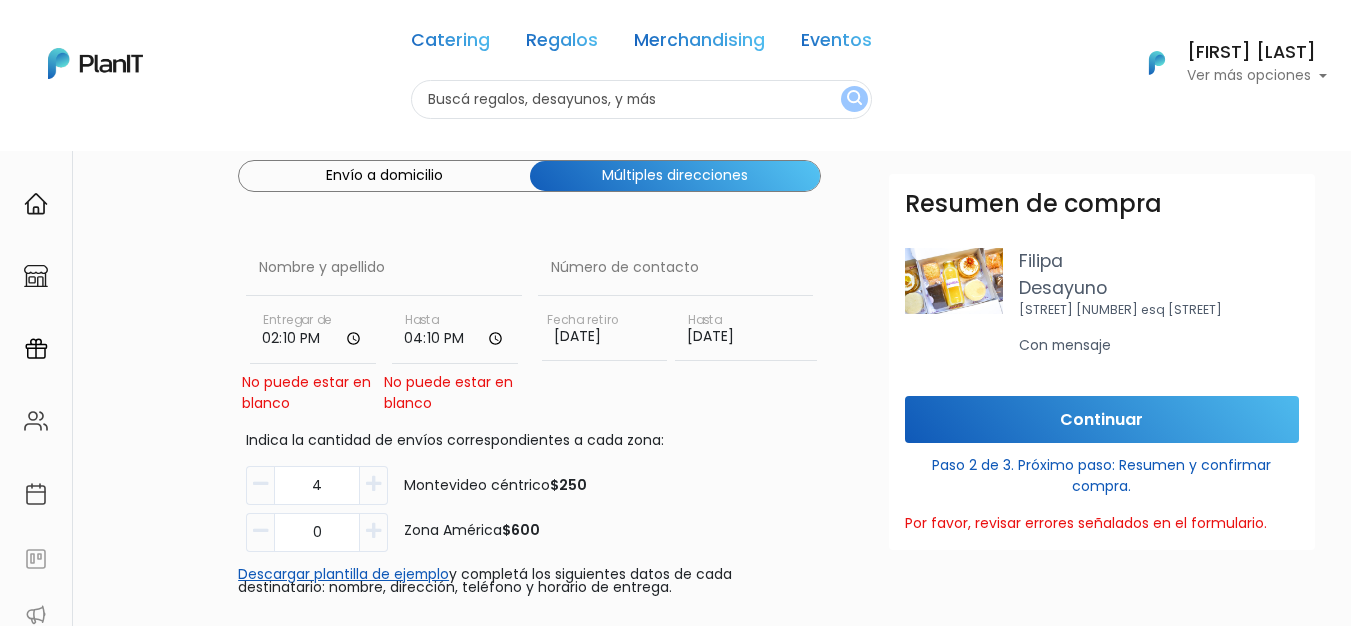 type on "16:10" 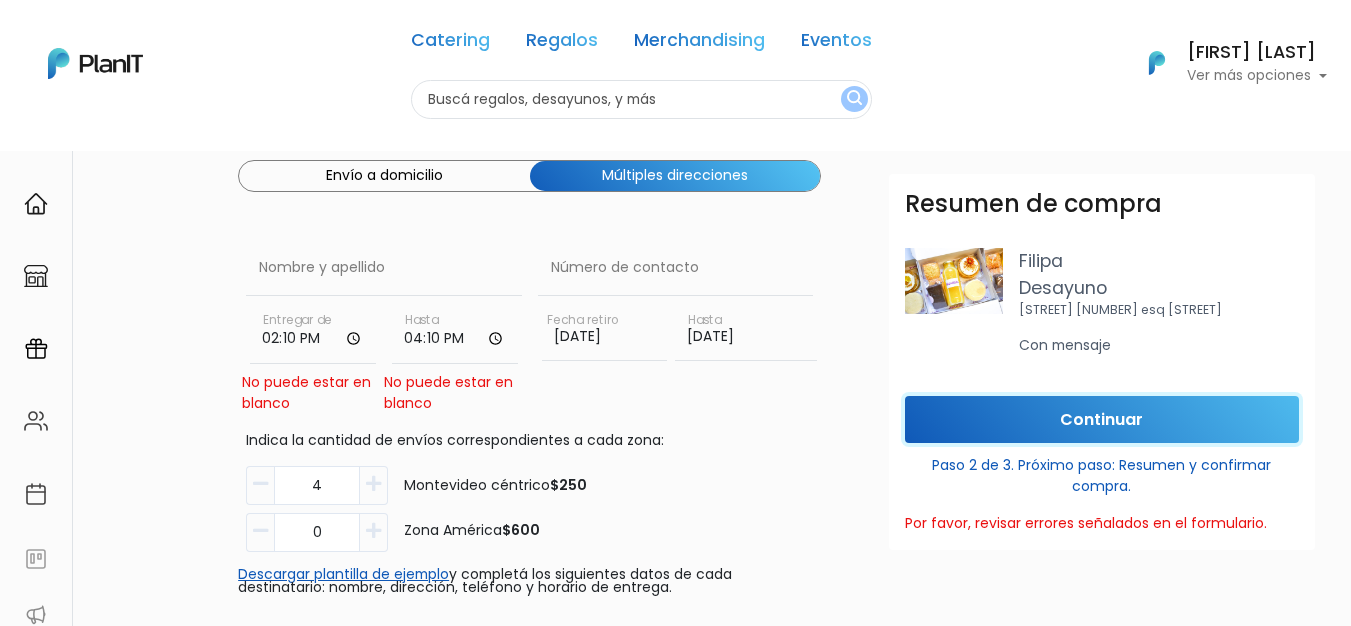 click on "Continuar" at bounding box center (1102, 419) 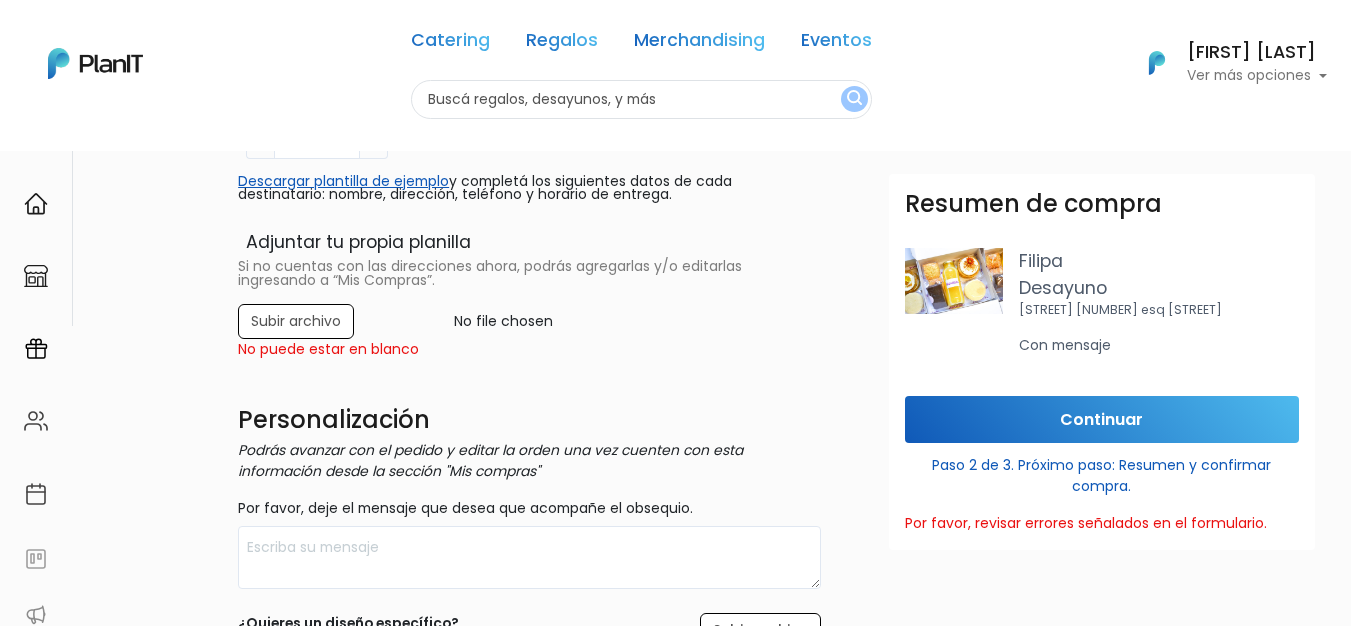 scroll, scrollTop: 500, scrollLeft: 0, axis: vertical 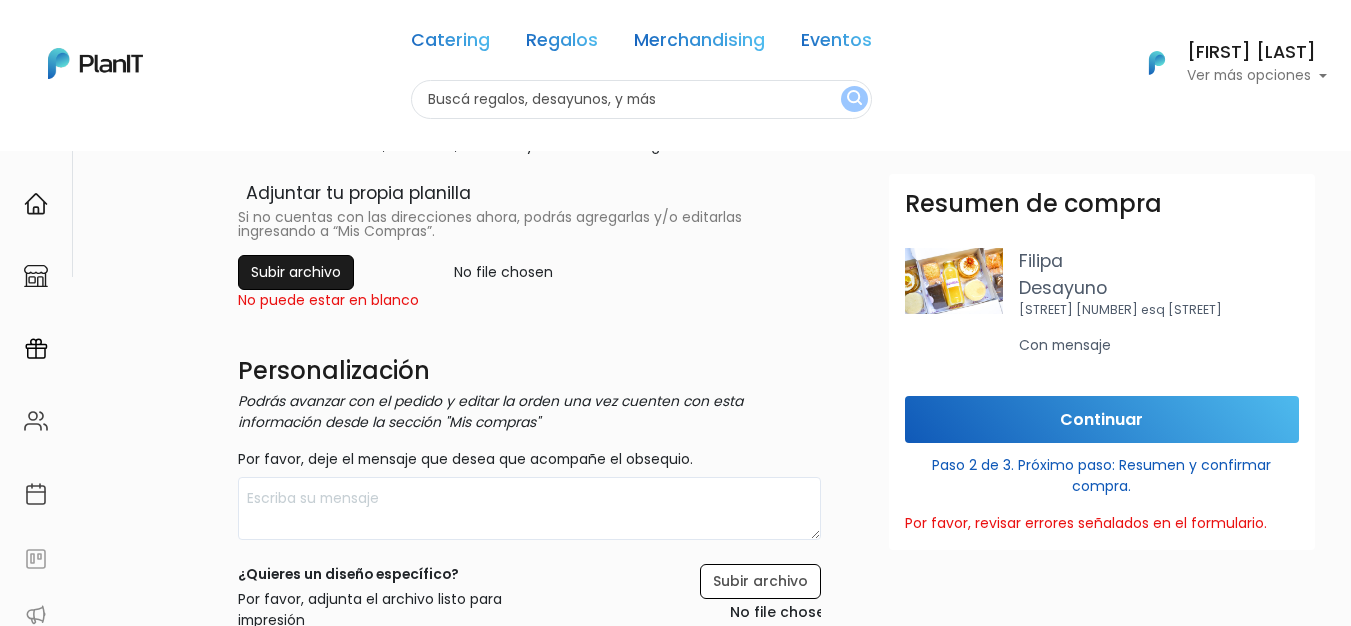 click at bounding box center [529, 272] 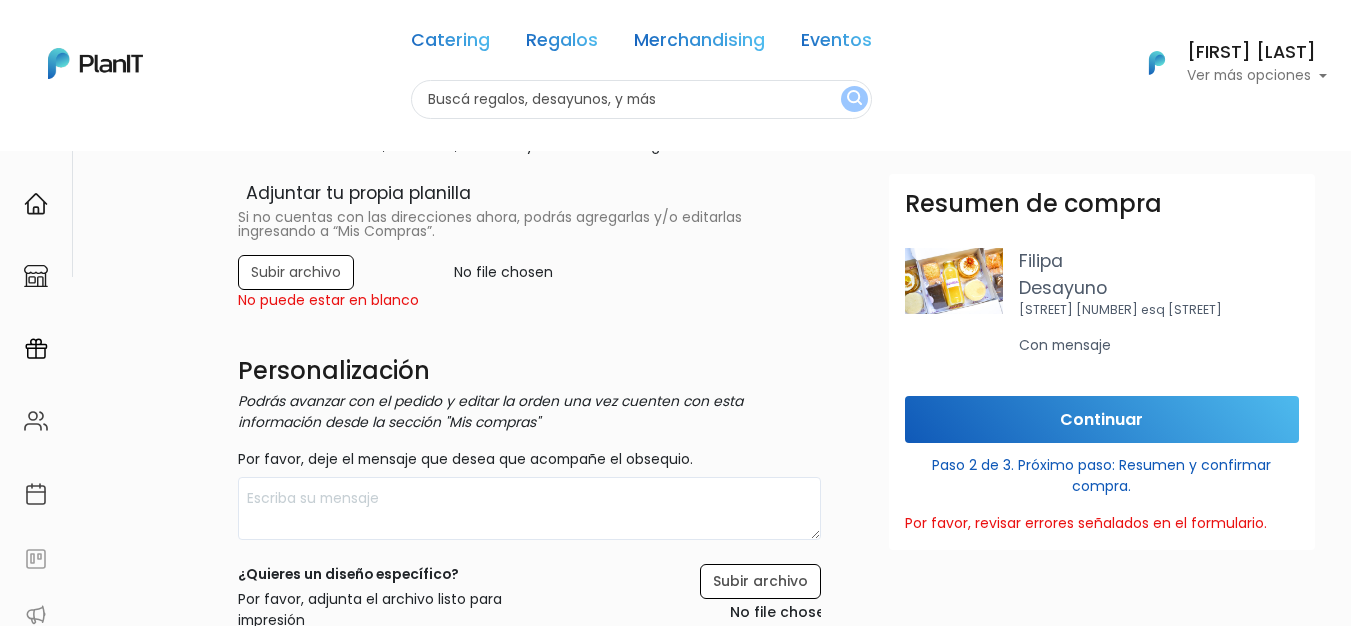 click on "Adjuntar tu propia planilla" at bounding box center [529, 194] 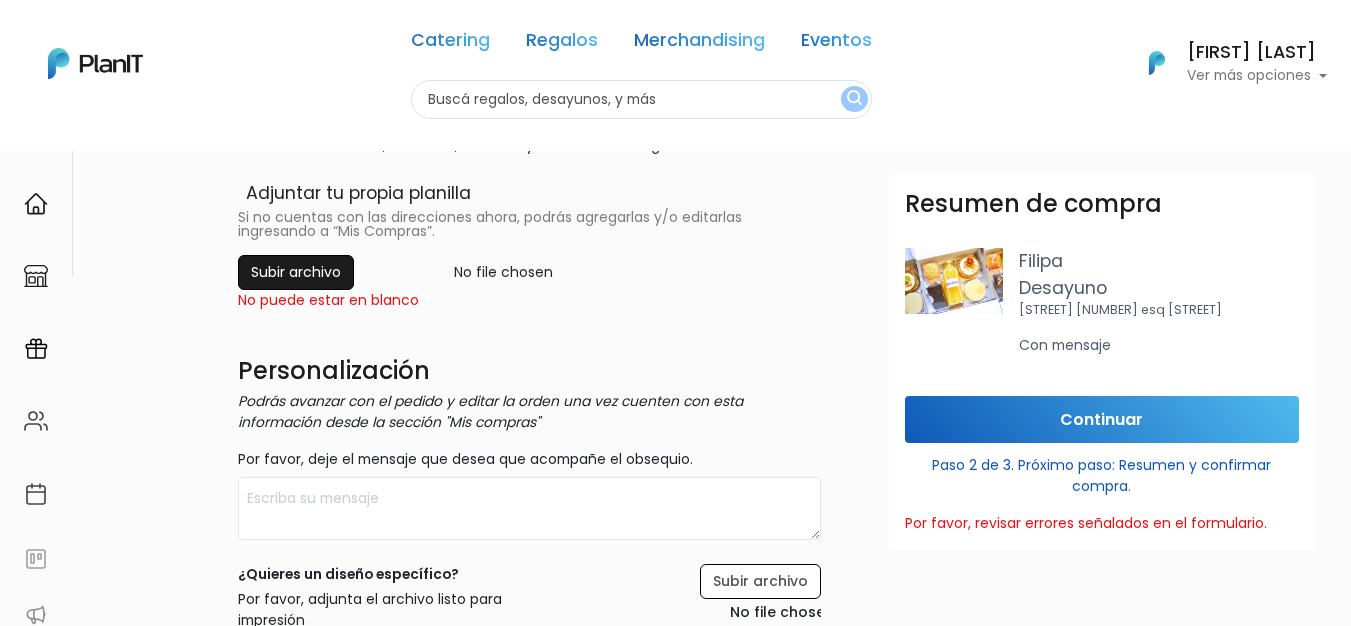click at bounding box center [529, 272] 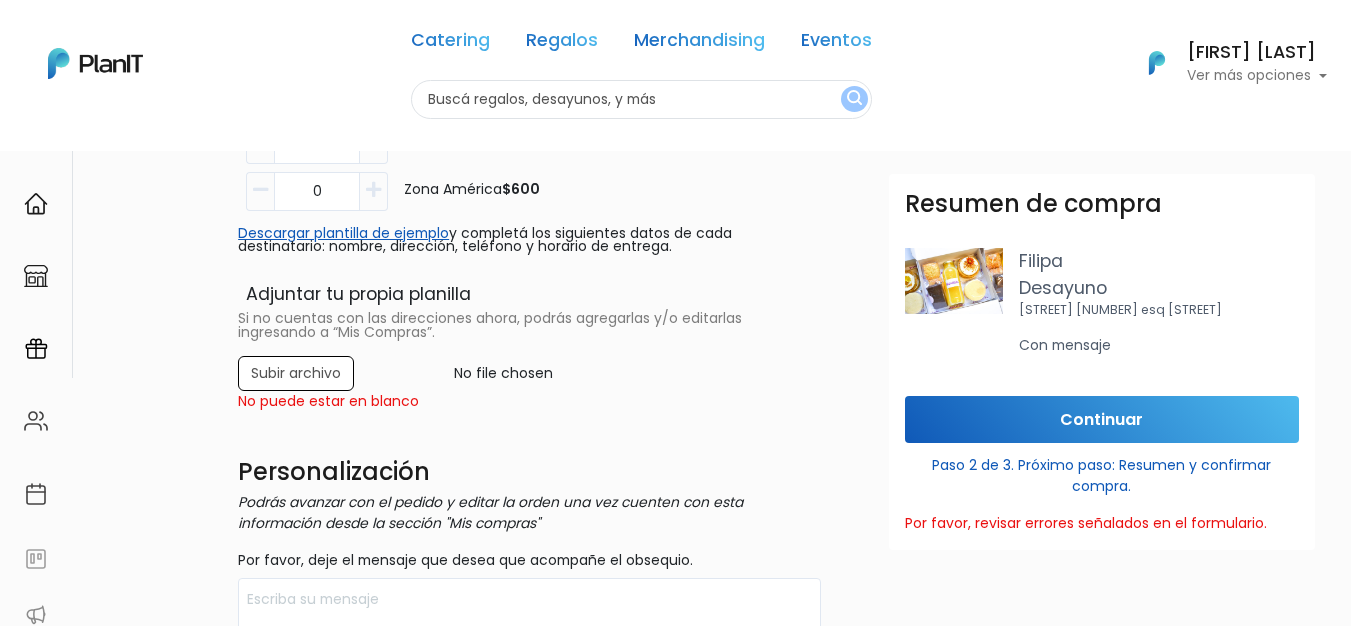scroll, scrollTop: 400, scrollLeft: 0, axis: vertical 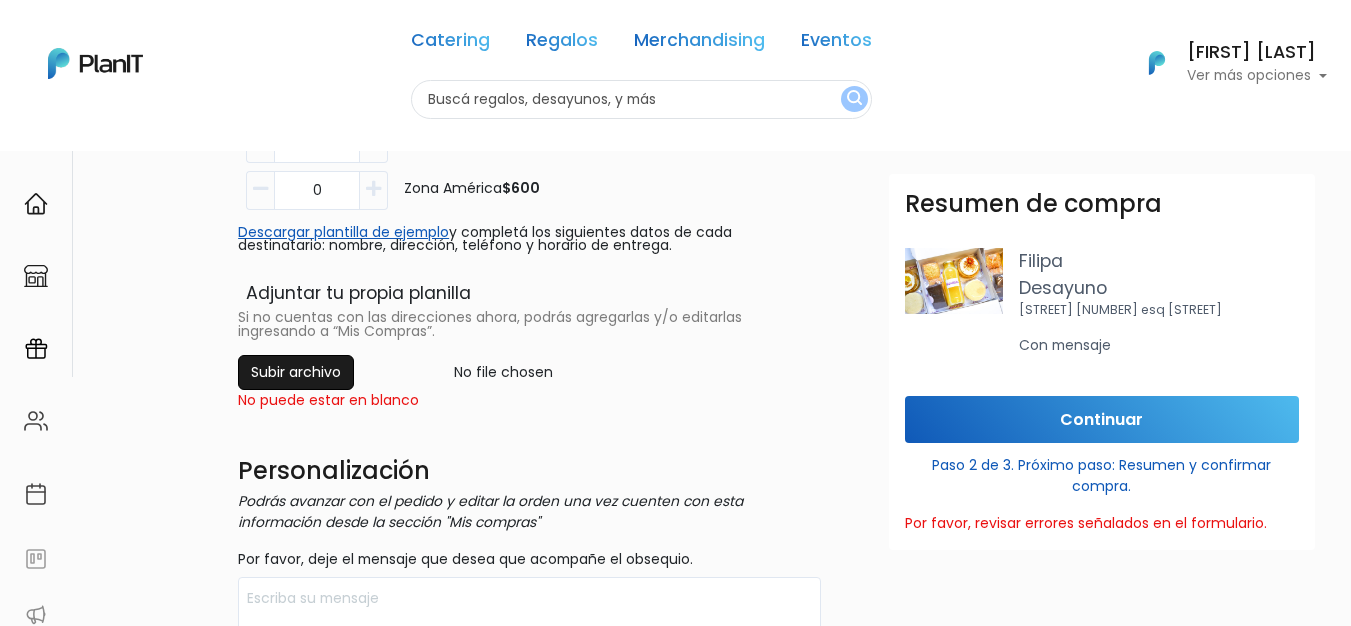 click at bounding box center [529, 372] 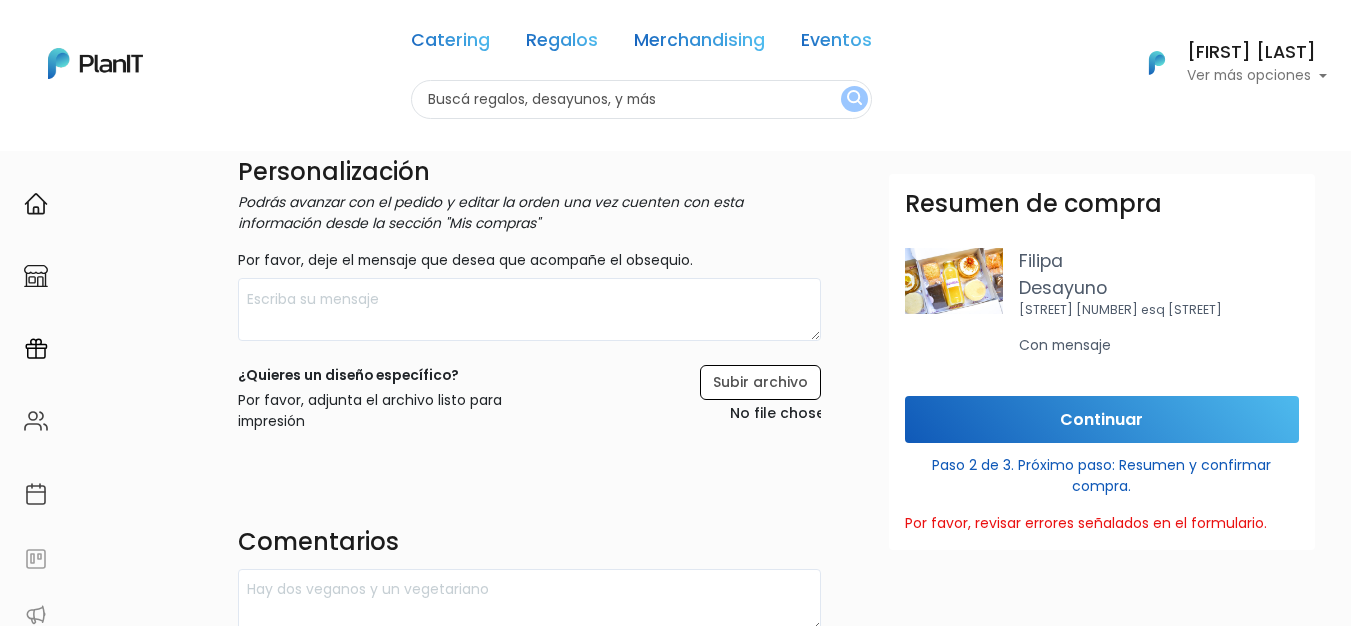 scroll, scrollTop: 700, scrollLeft: 0, axis: vertical 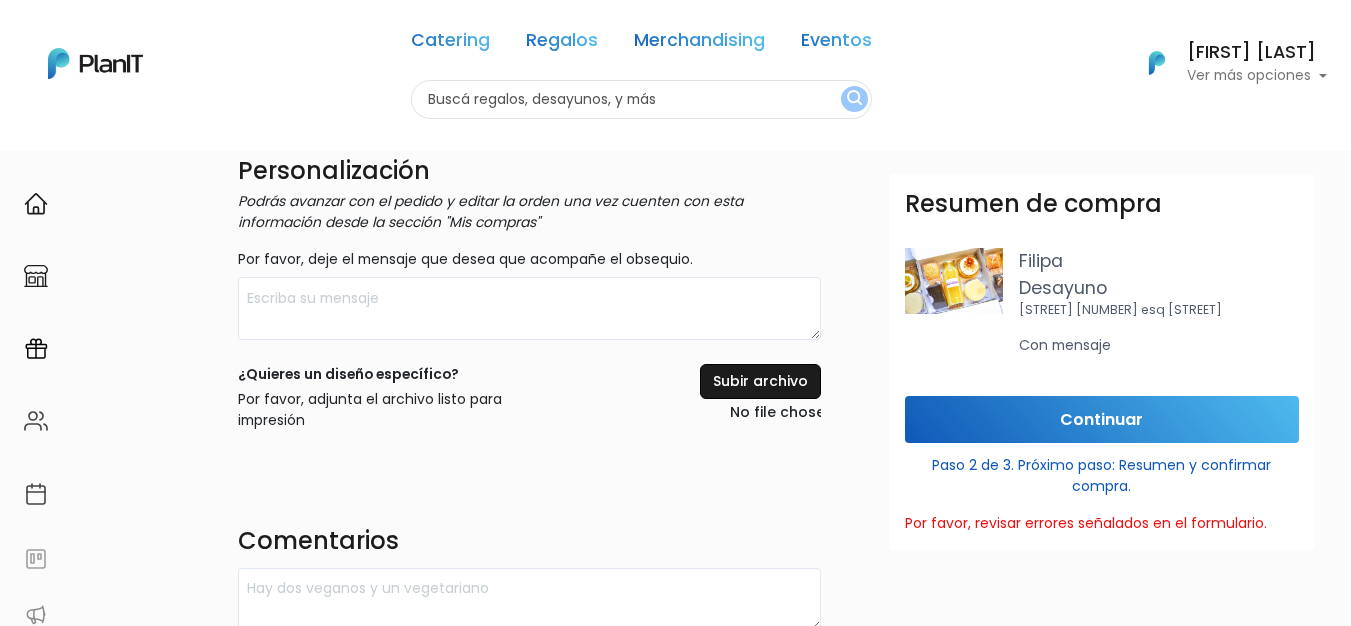 click at bounding box center [723, 395] 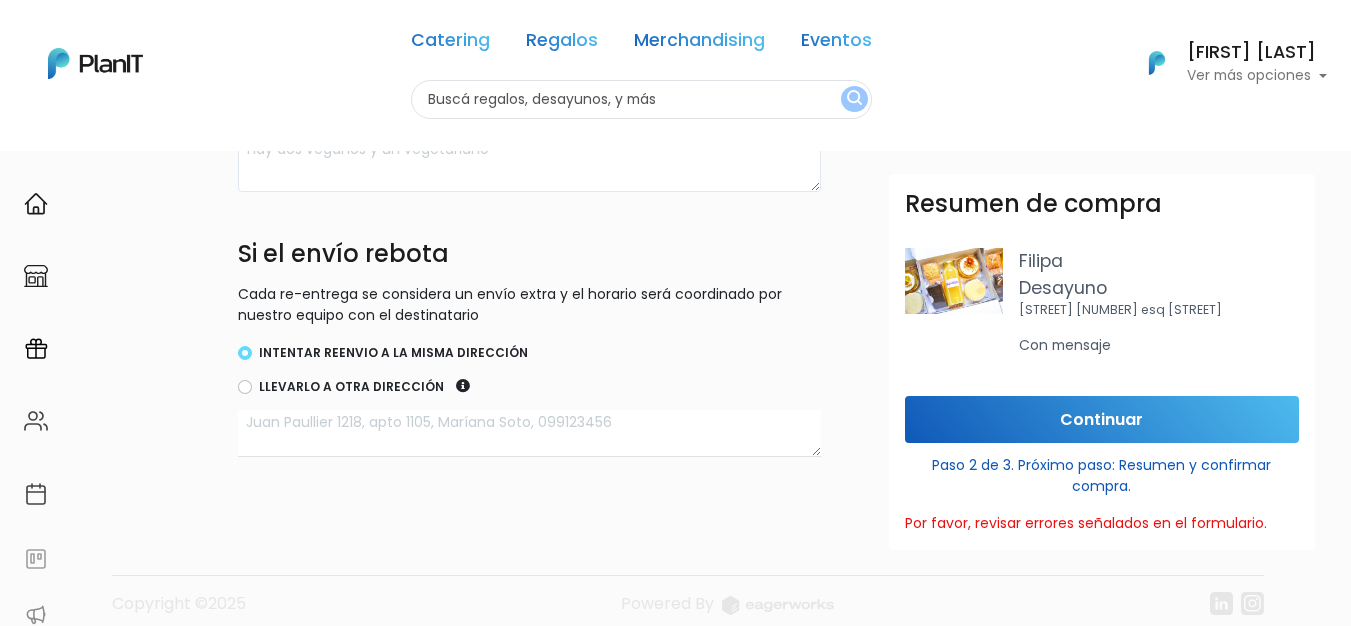 scroll, scrollTop: 1160, scrollLeft: 0, axis: vertical 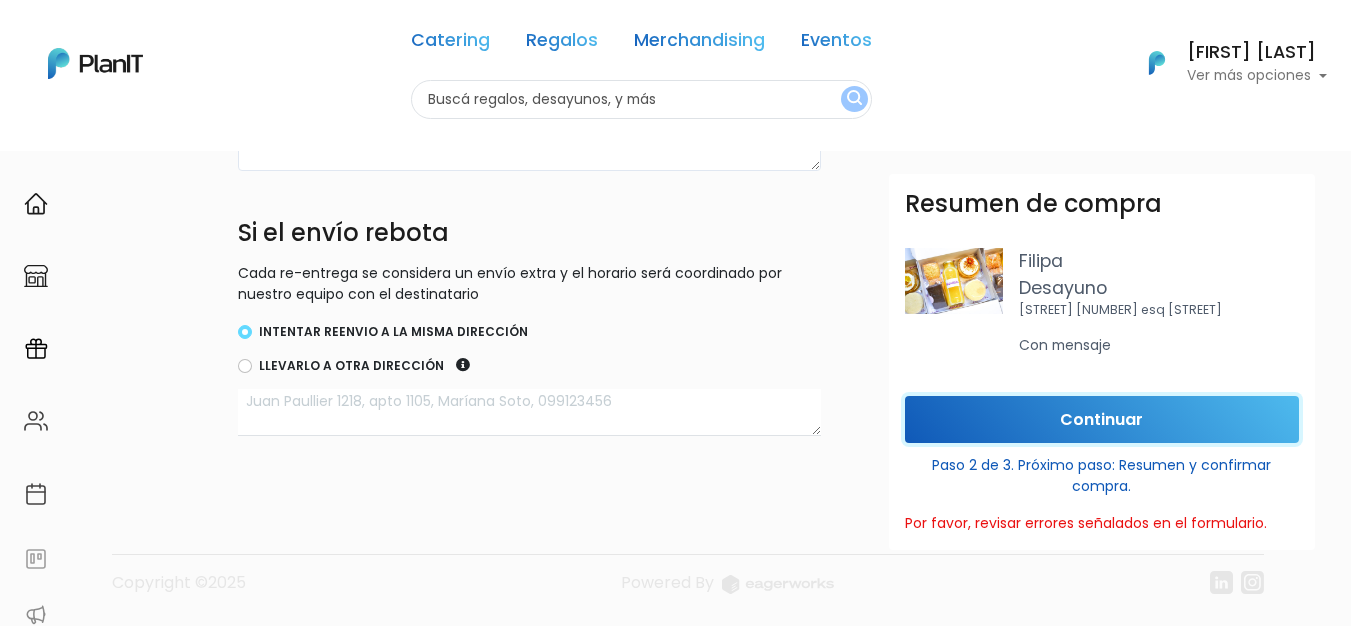 click on "Continuar" at bounding box center (1102, 419) 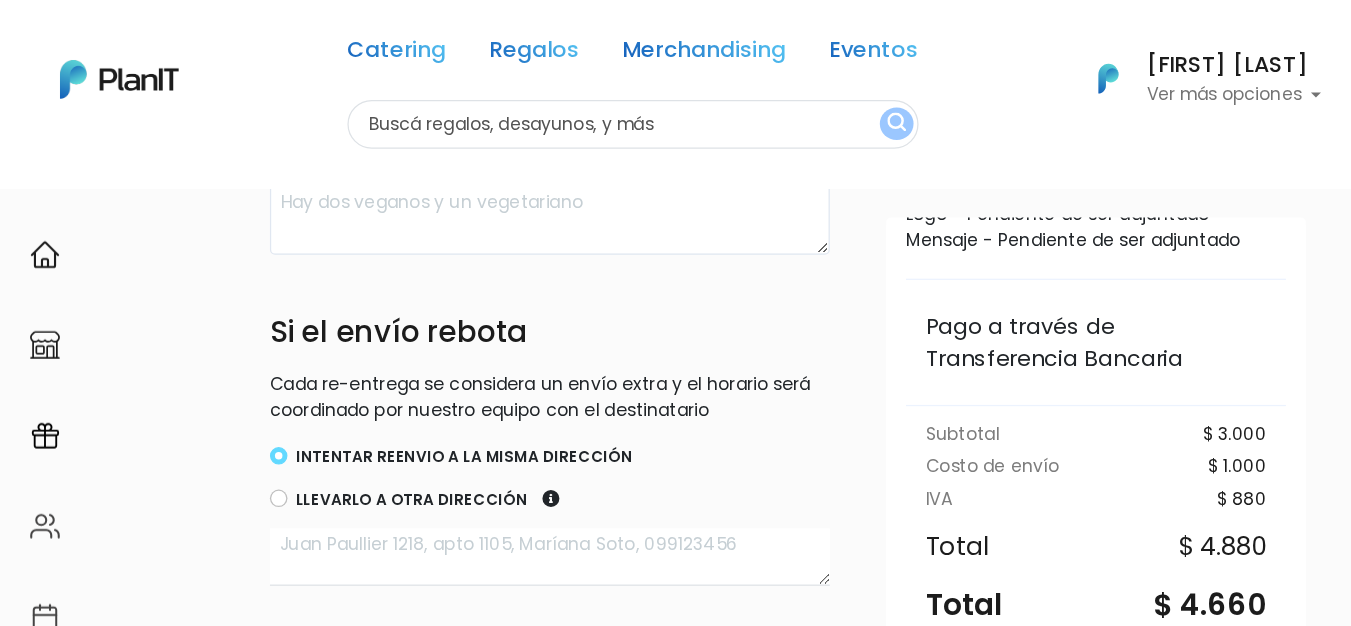 scroll, scrollTop: 198, scrollLeft: 0, axis: vertical 